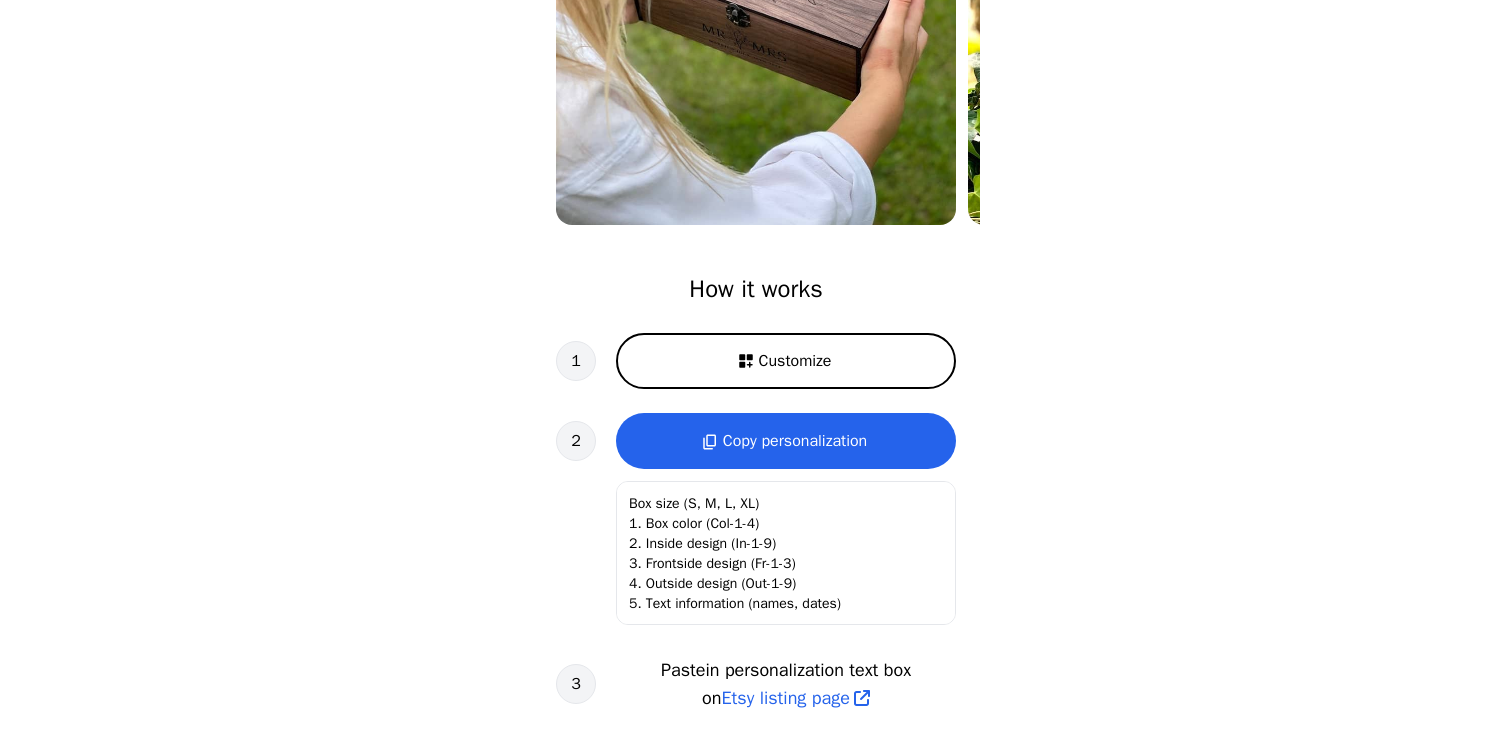 scroll, scrollTop: 430, scrollLeft: 0, axis: vertical 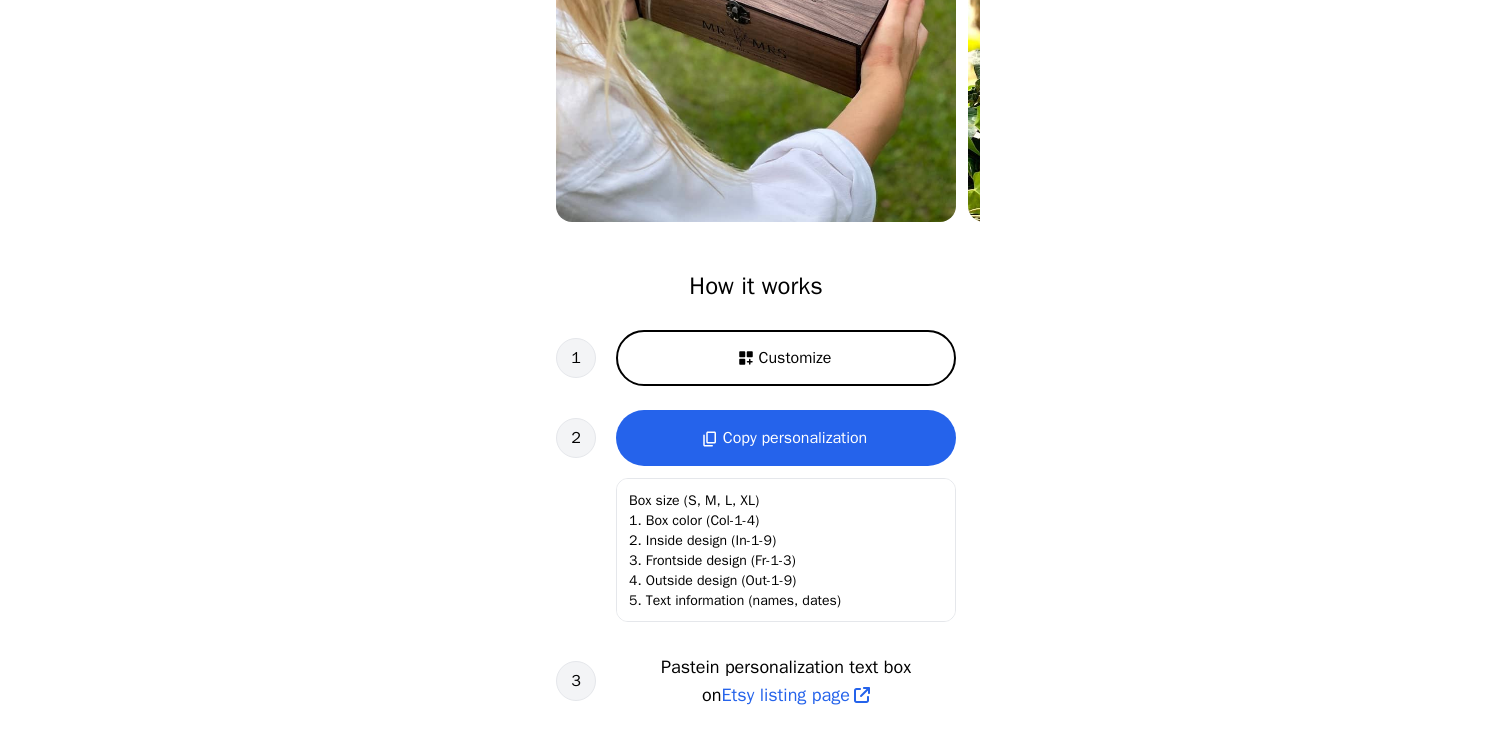 click on "Customize" at bounding box center [786, 358] 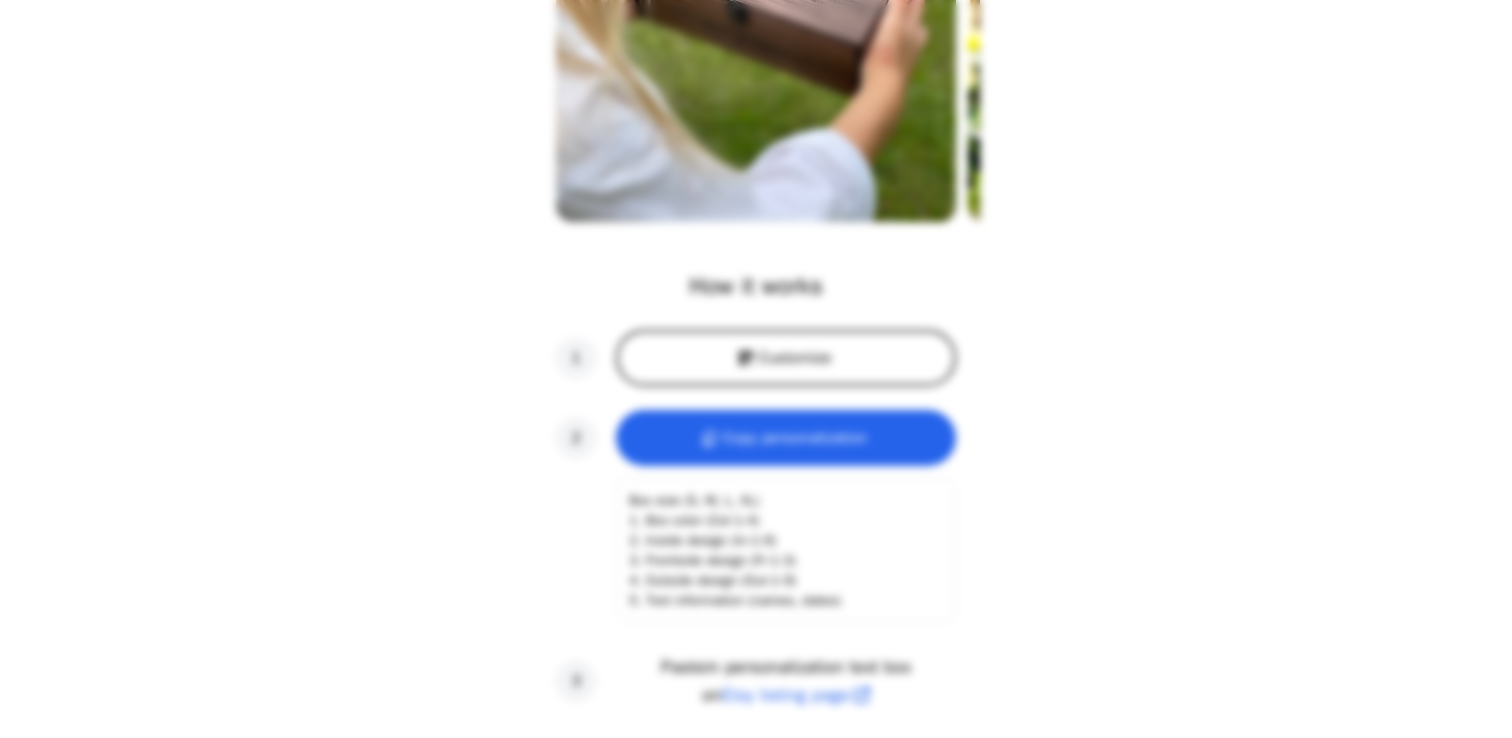 scroll, scrollTop: 0, scrollLeft: 256, axis: horizontal 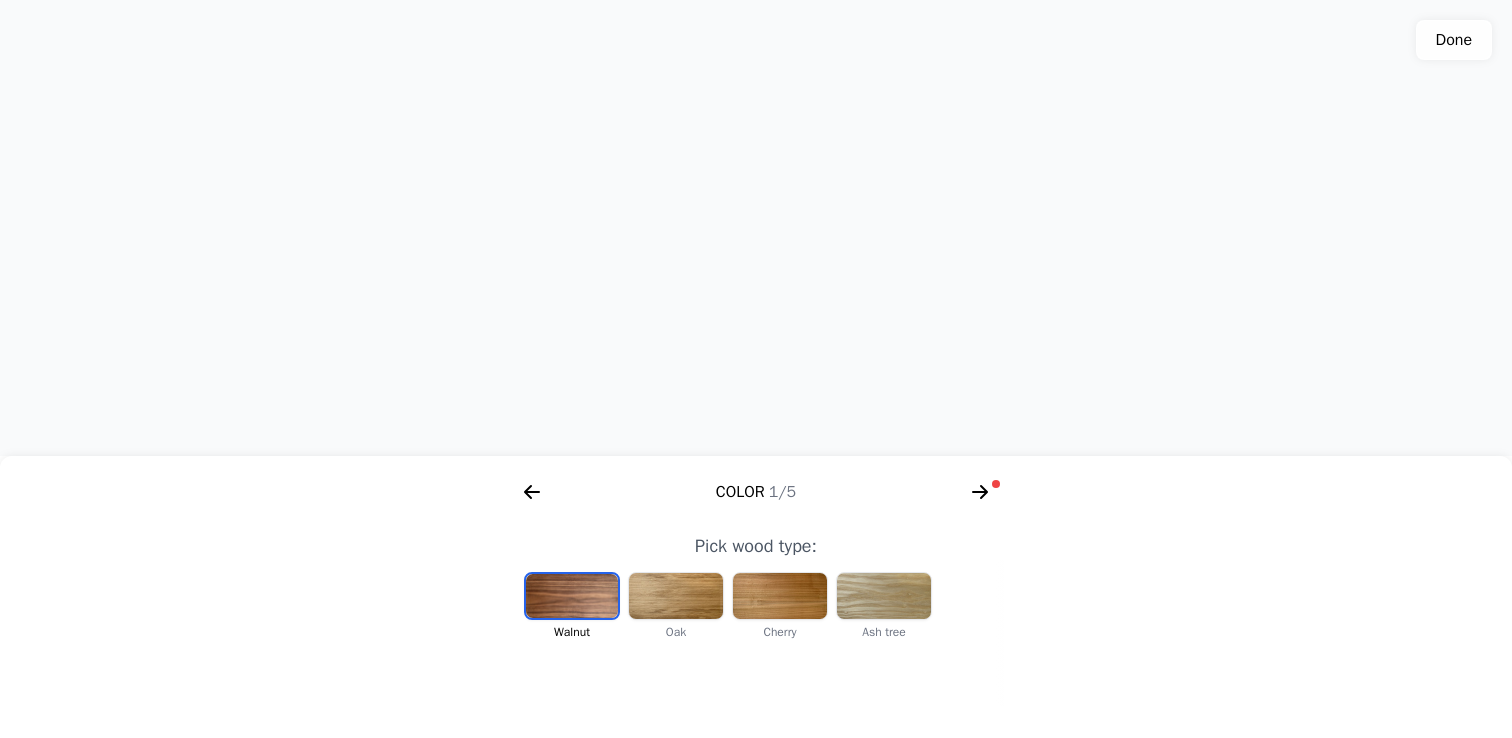 click at bounding box center [572, 596] 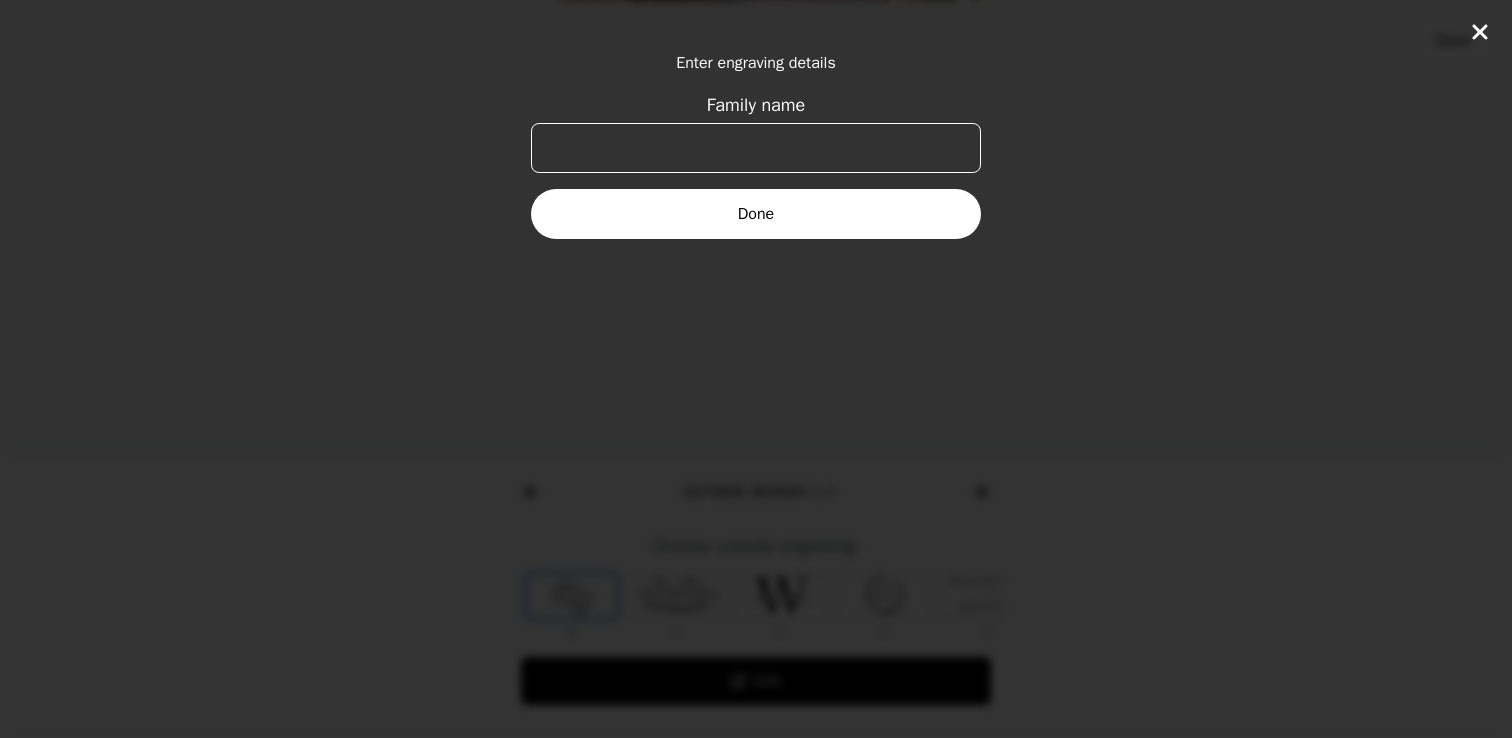 scroll, scrollTop: 0, scrollLeft: 768, axis: horizontal 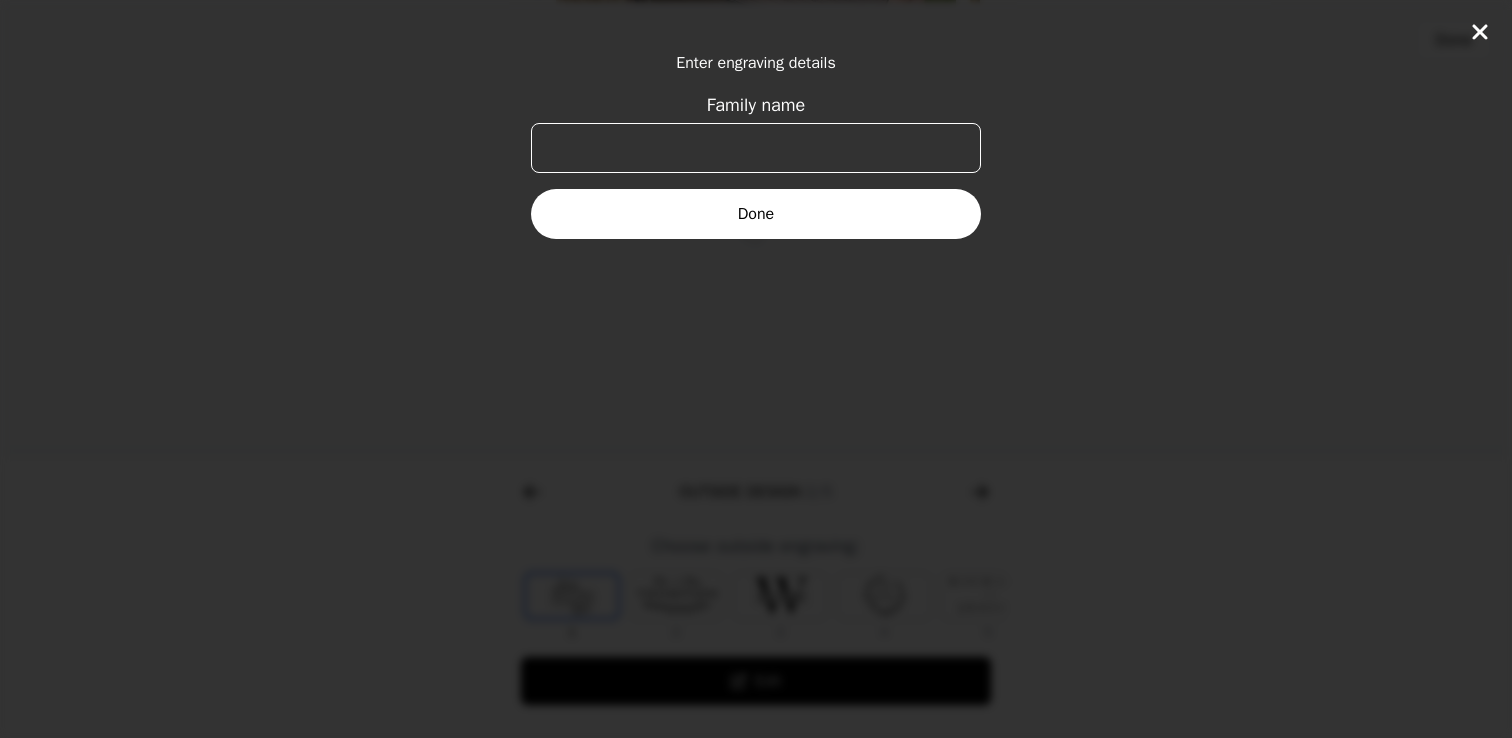 click on "Family name" at bounding box center [756, 148] 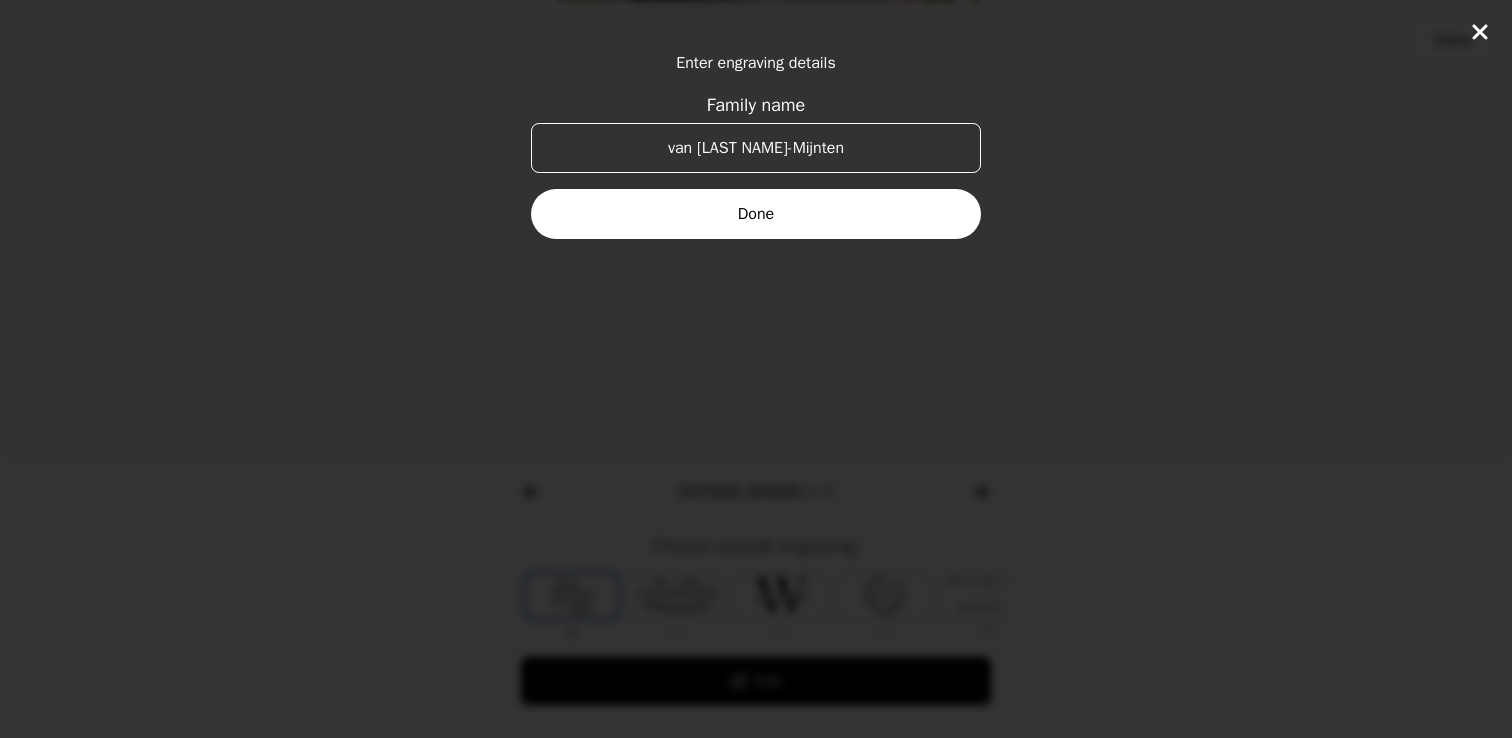 type on "van [LAST NAME]-Mijnten" 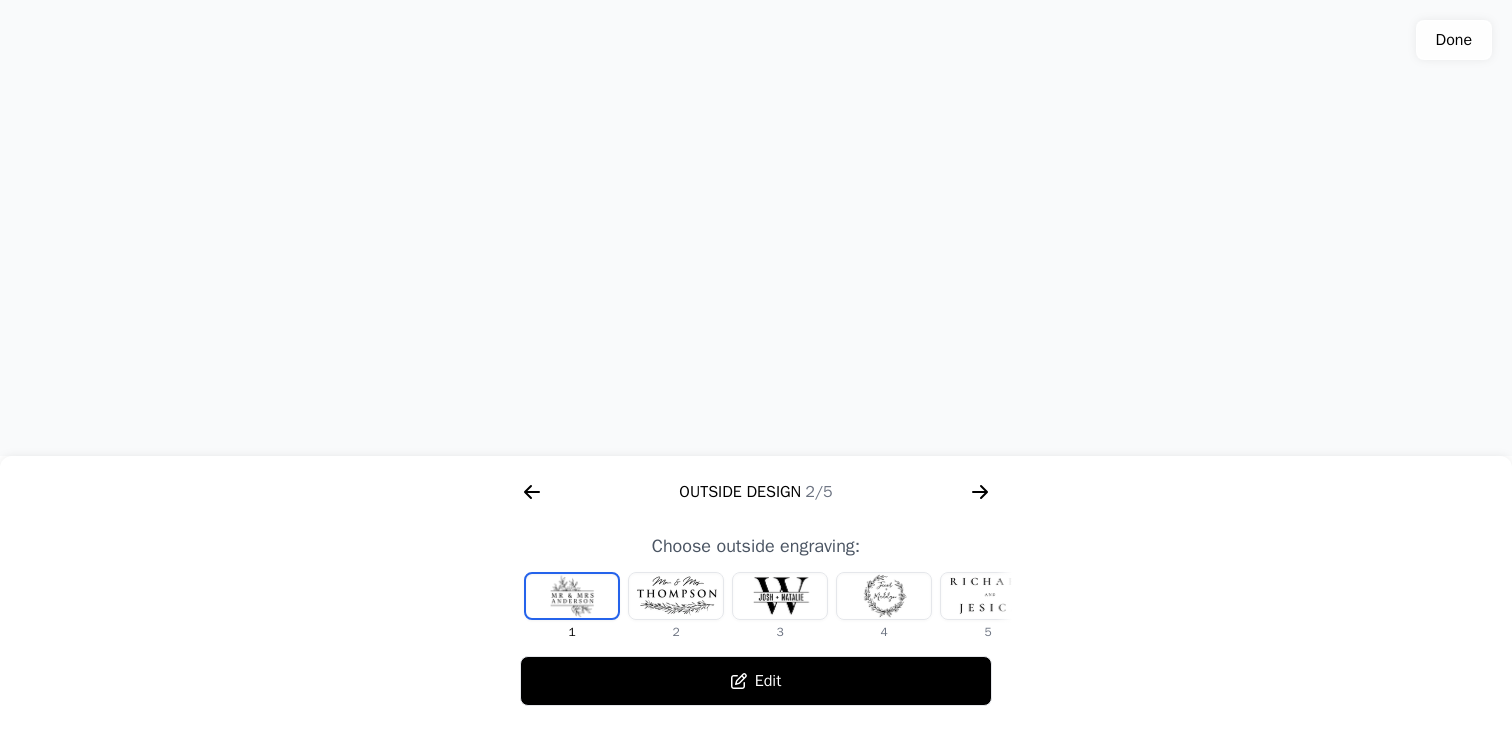 scroll, scrollTop: 514, scrollLeft: 0, axis: vertical 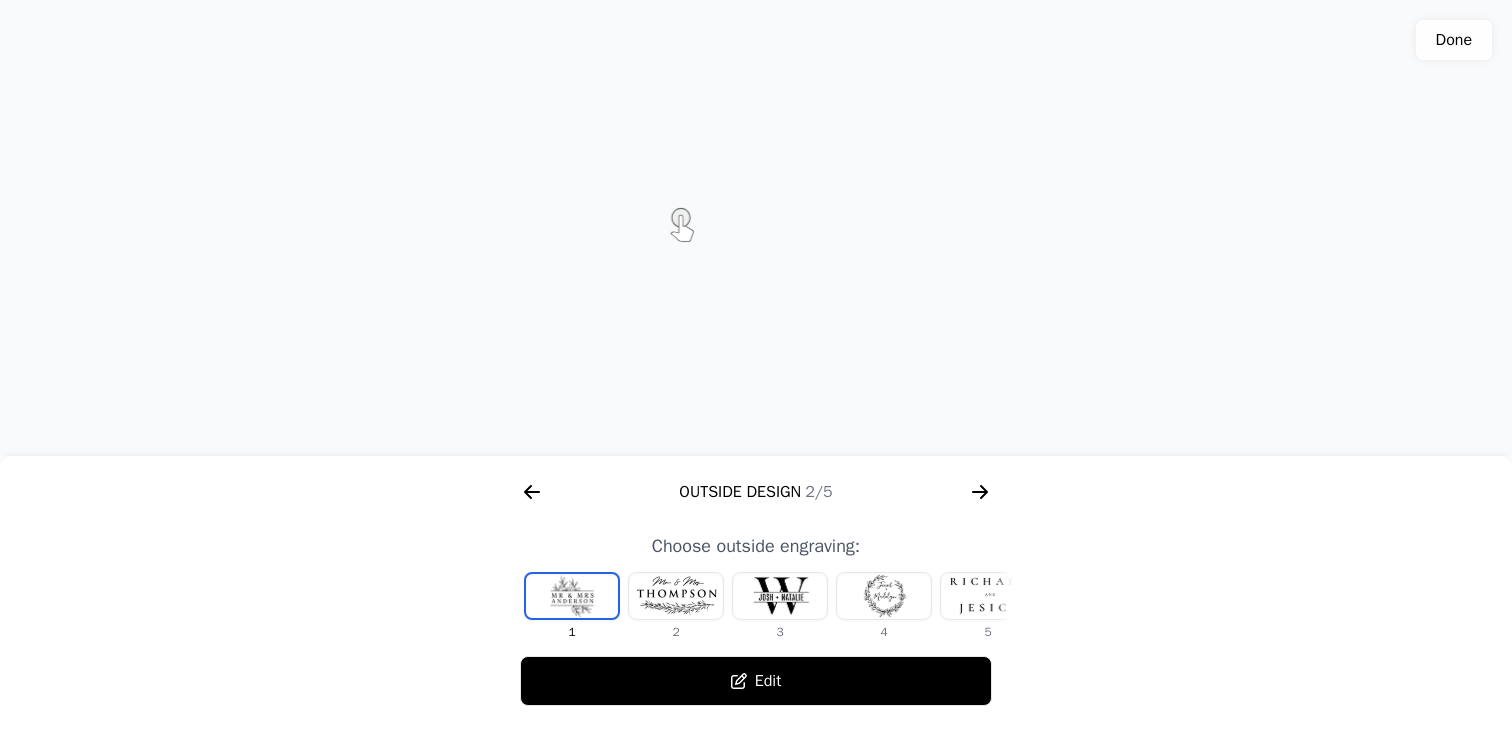 click at bounding box center [988, 596] 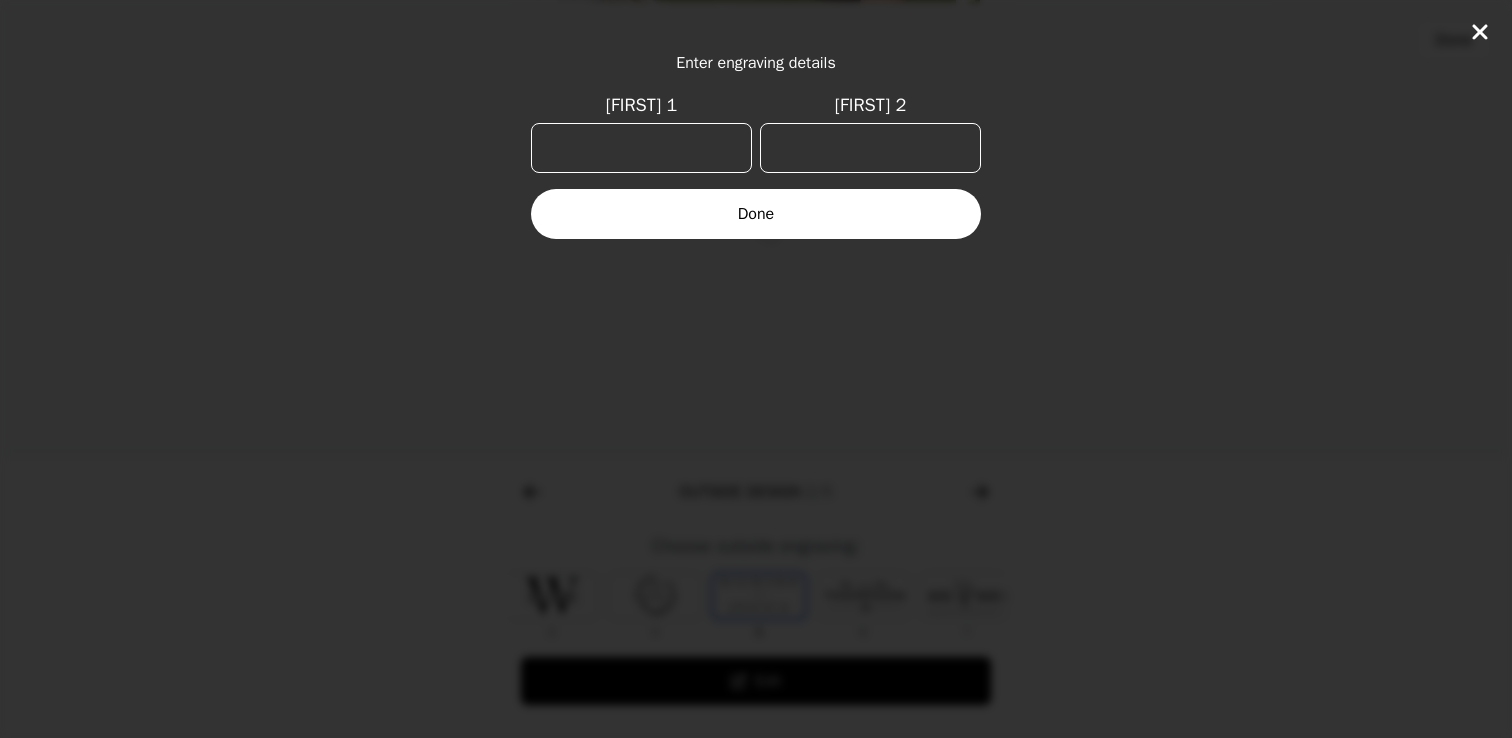 scroll, scrollTop: 0, scrollLeft: 232, axis: horizontal 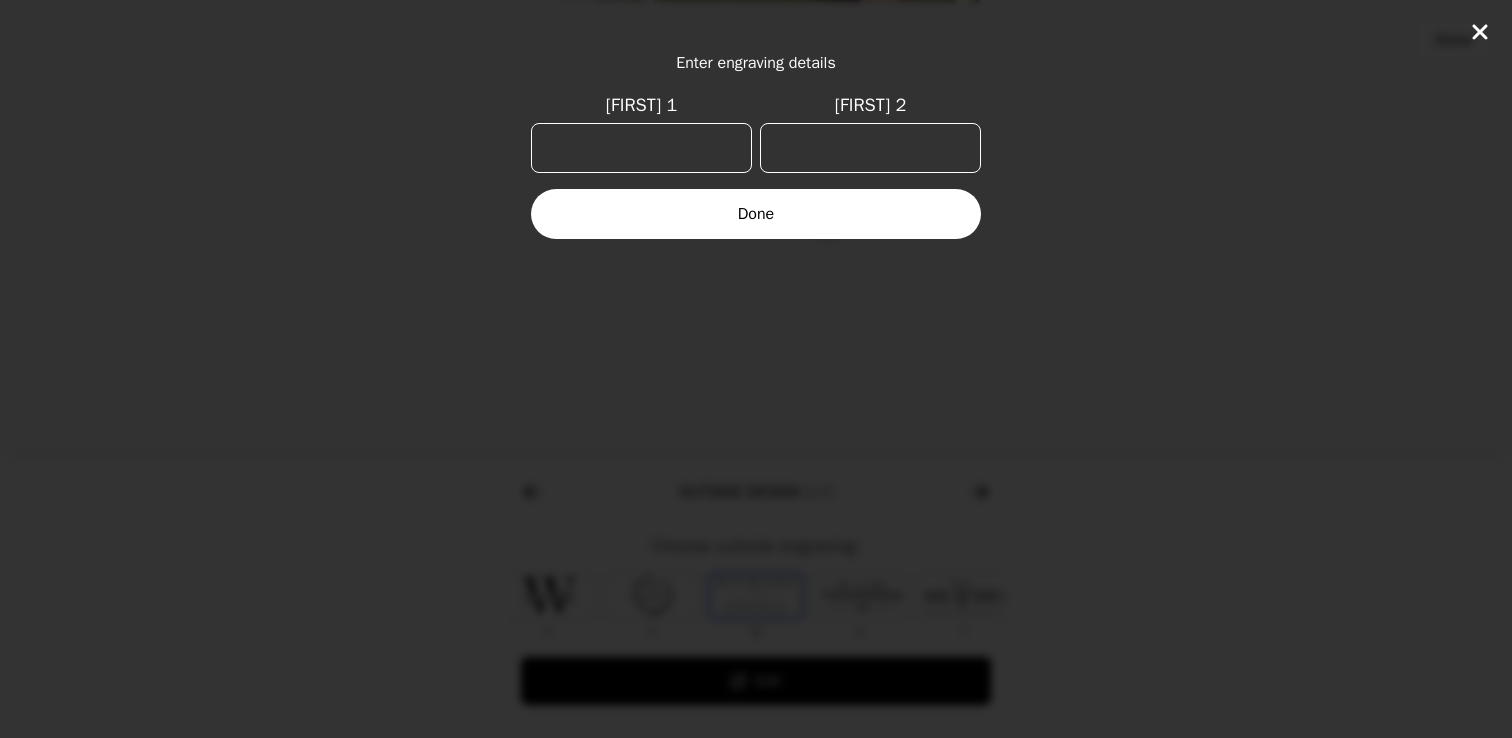 click on "[FIRST] 1" at bounding box center [641, 148] 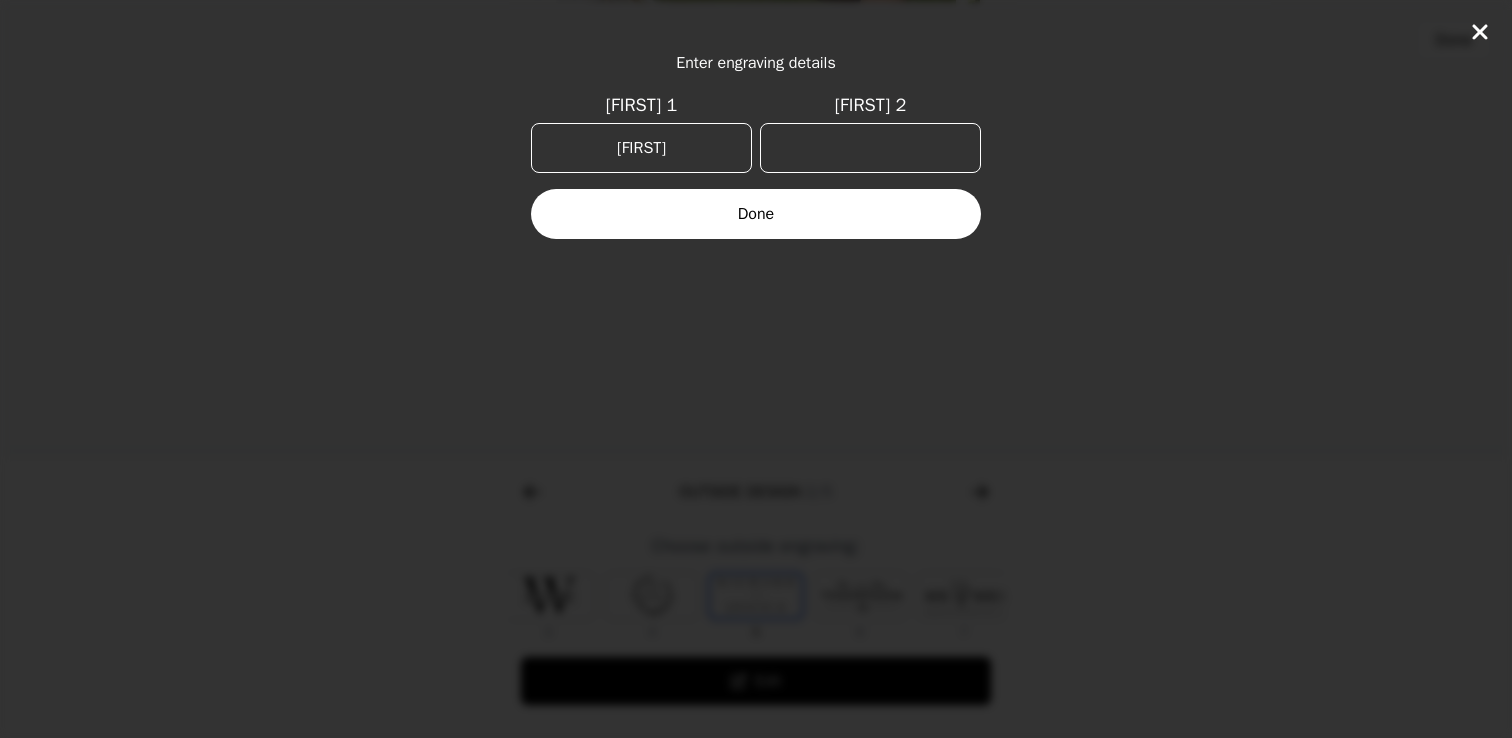 type on "[FIRST]" 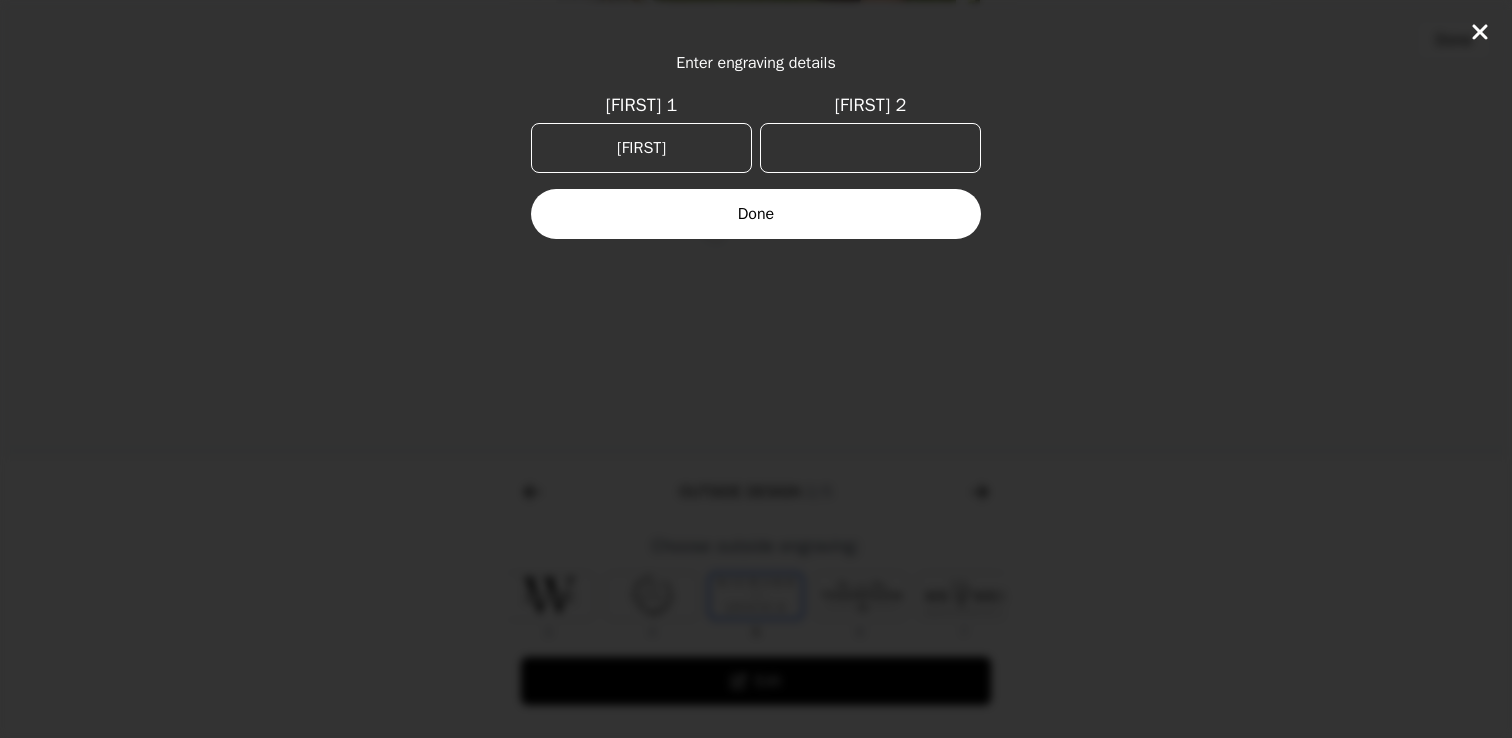 type on "M" 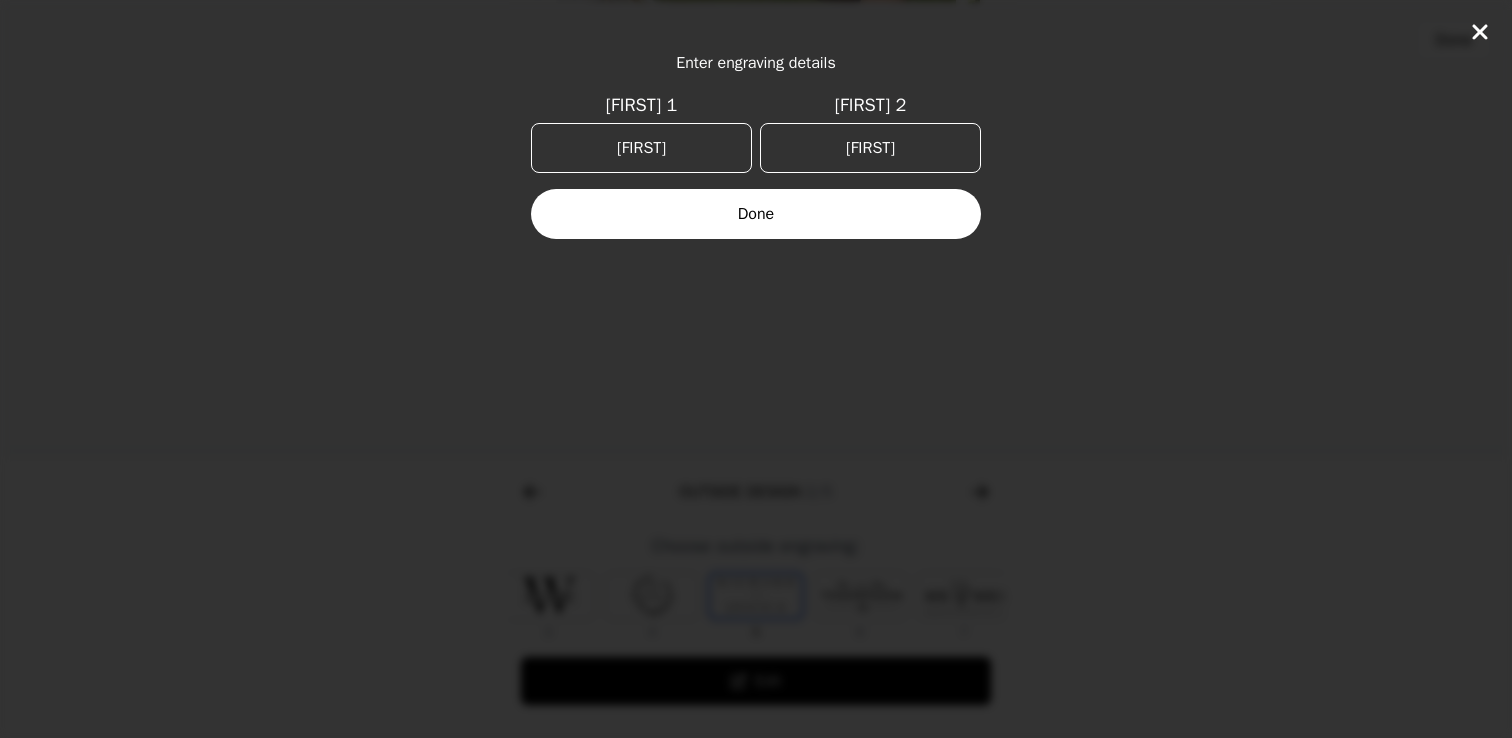 type on "[FIRST]" 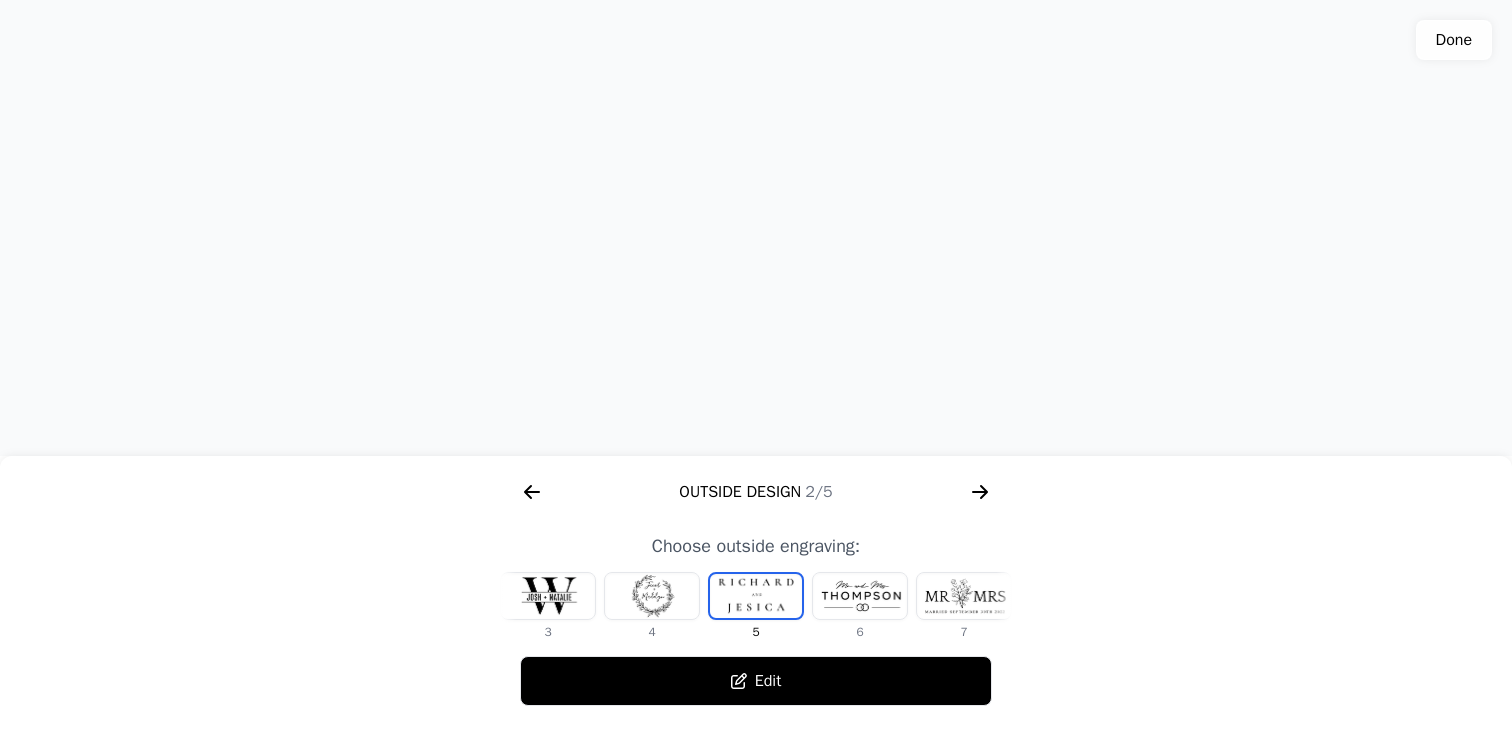scroll, scrollTop: 620, scrollLeft: 0, axis: vertical 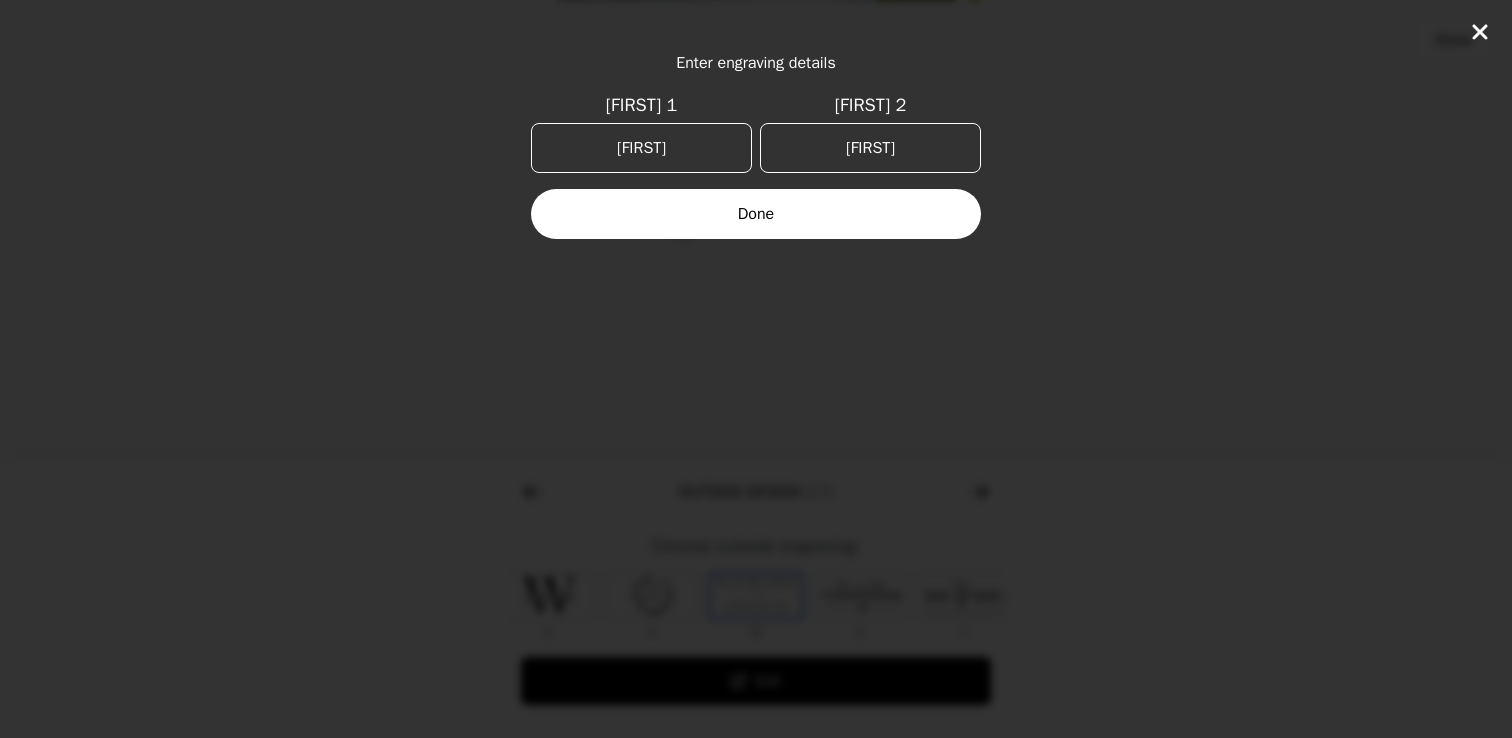 click on "Done" at bounding box center [756, 214] 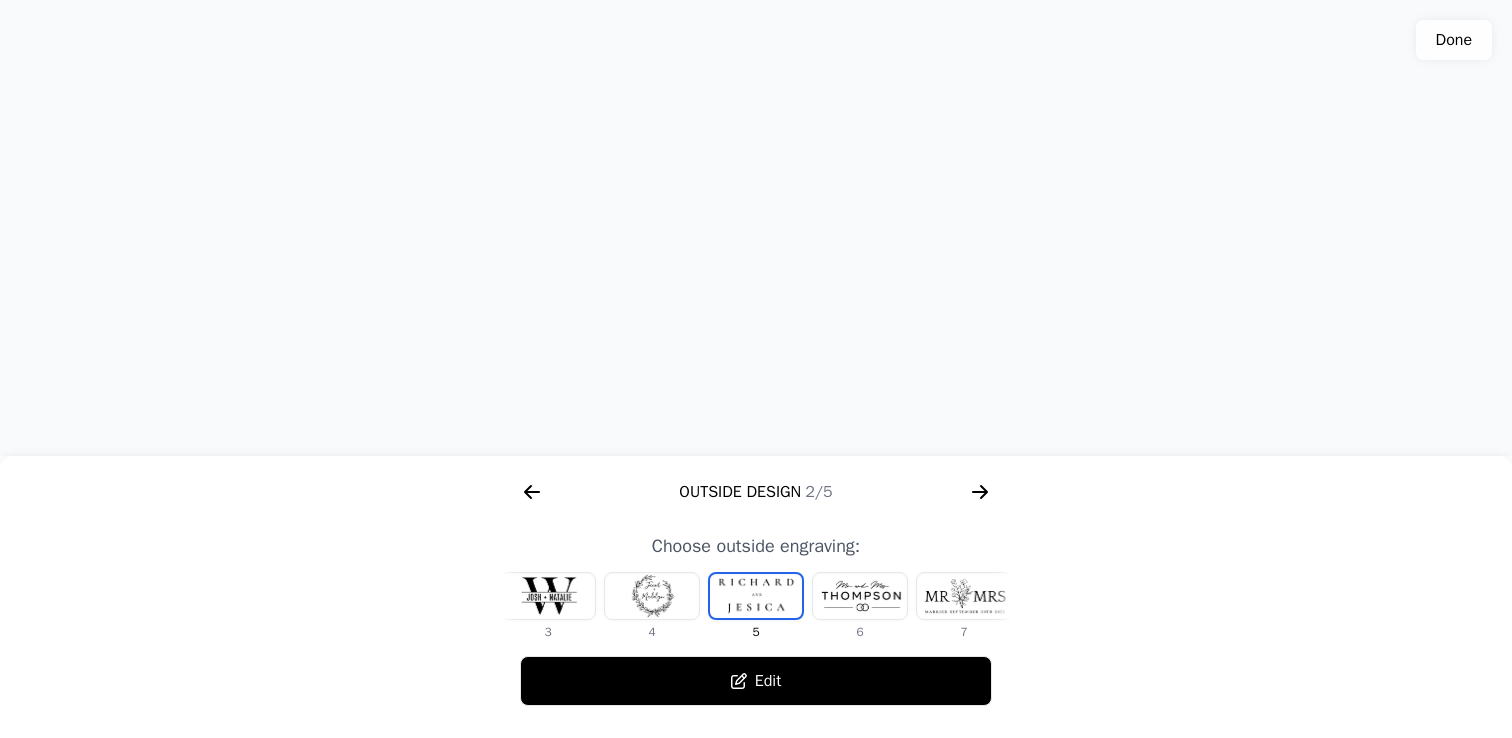 click 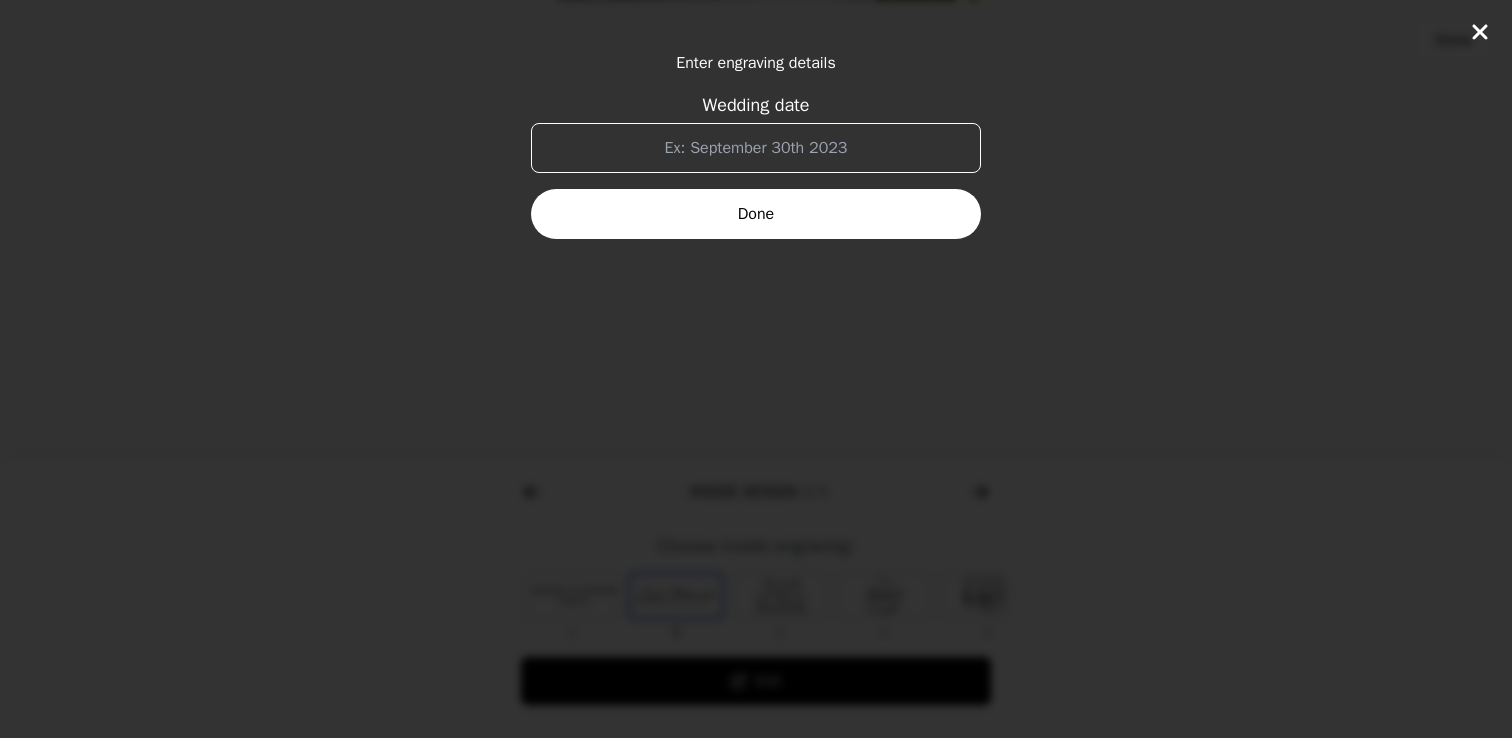 scroll, scrollTop: 0, scrollLeft: 1280, axis: horizontal 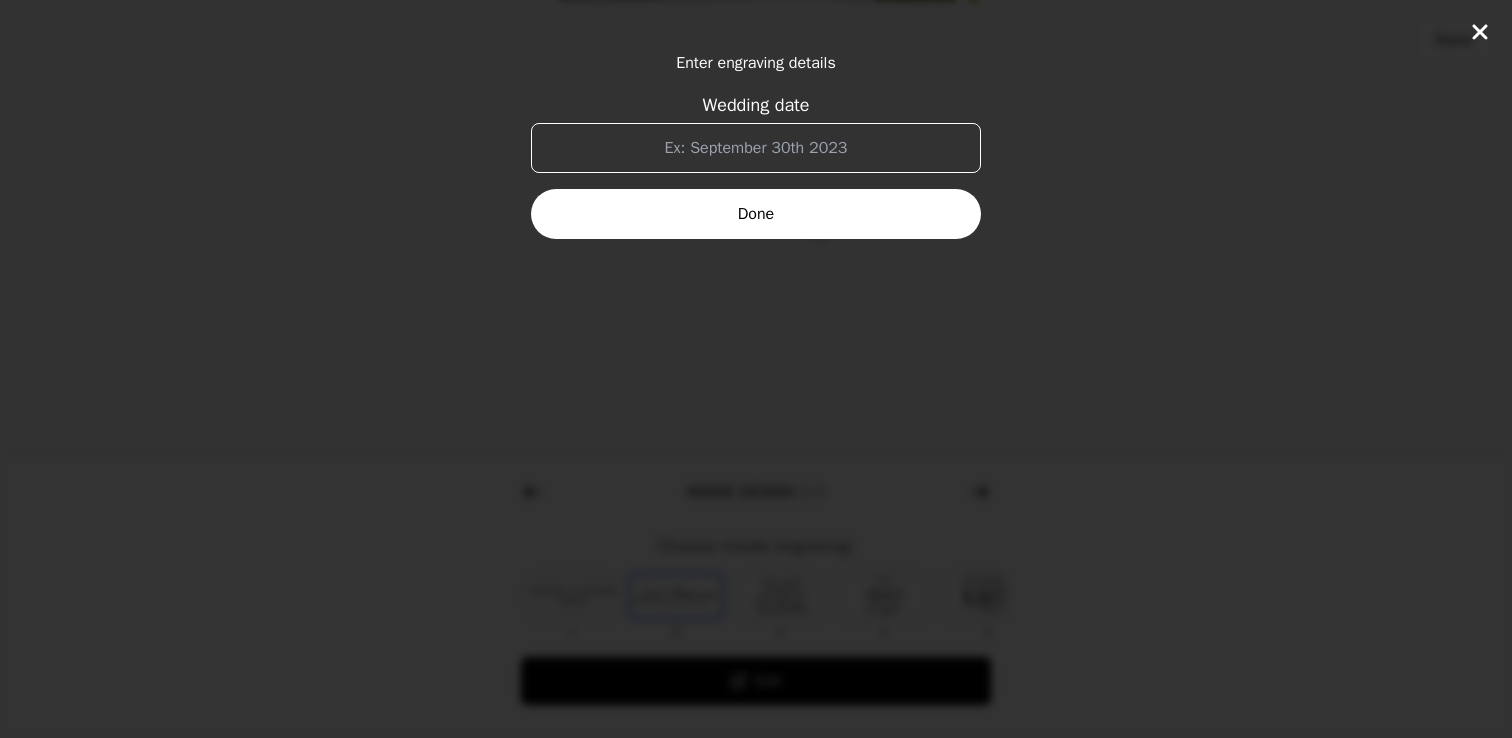 click on "Wedding date" at bounding box center [756, 148] 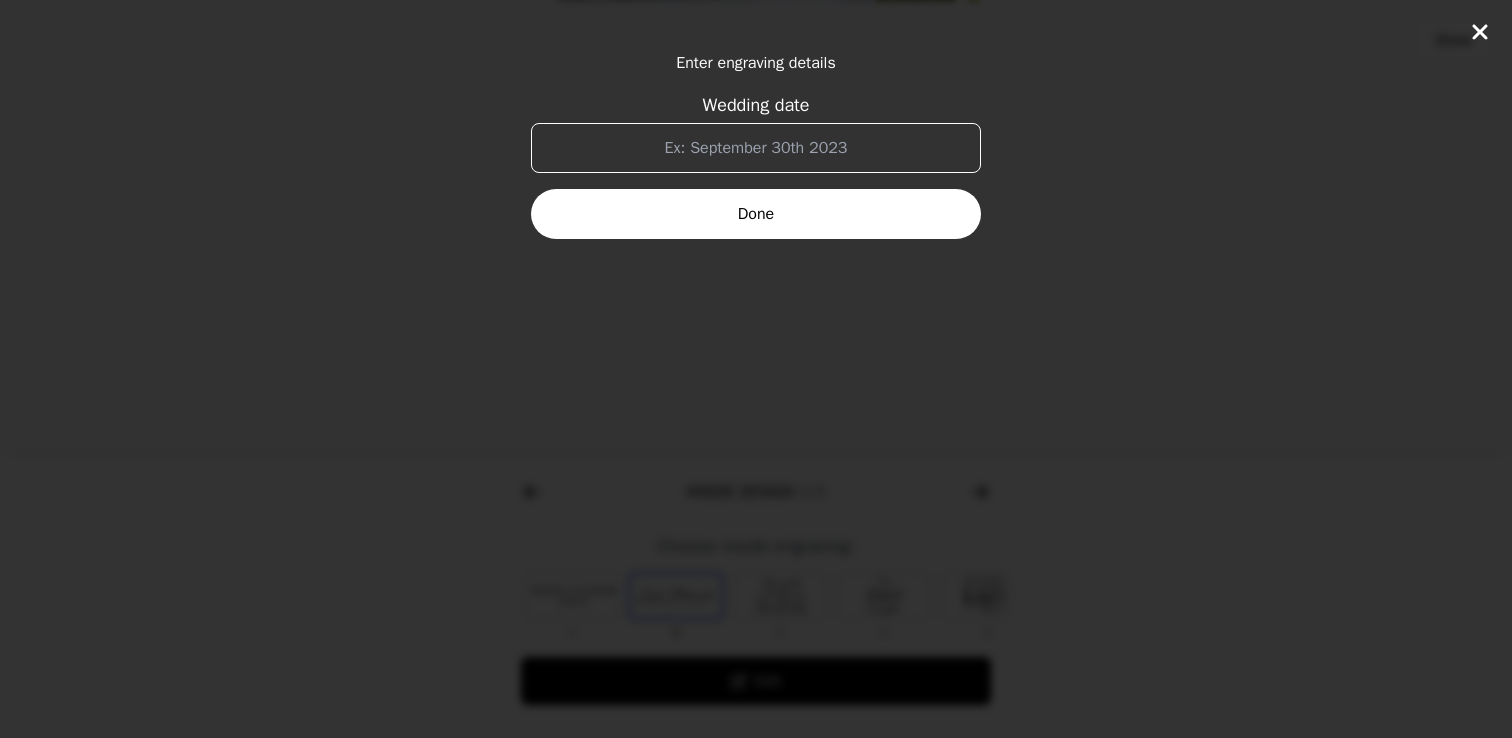 click on "Wedding date" at bounding box center (756, 148) 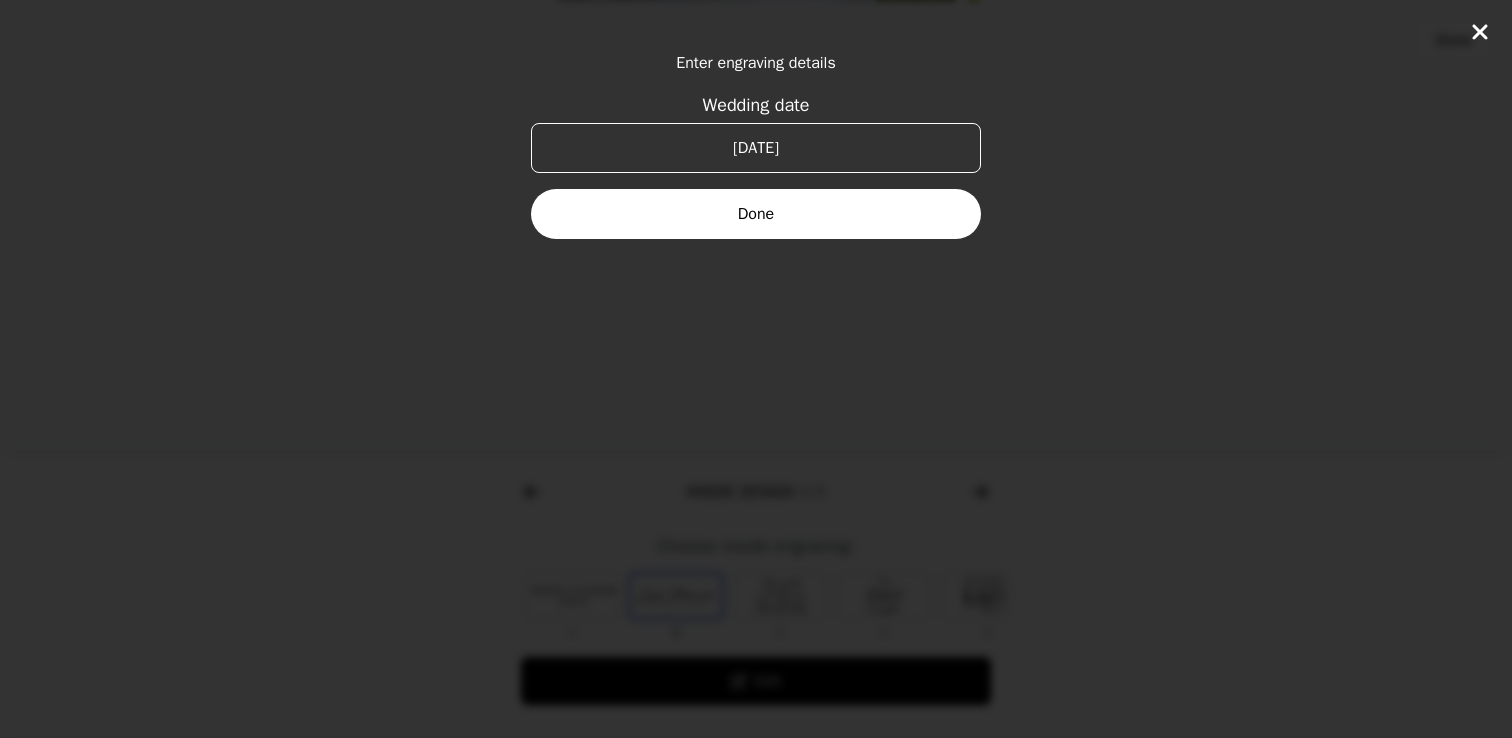 type on "[DATE]" 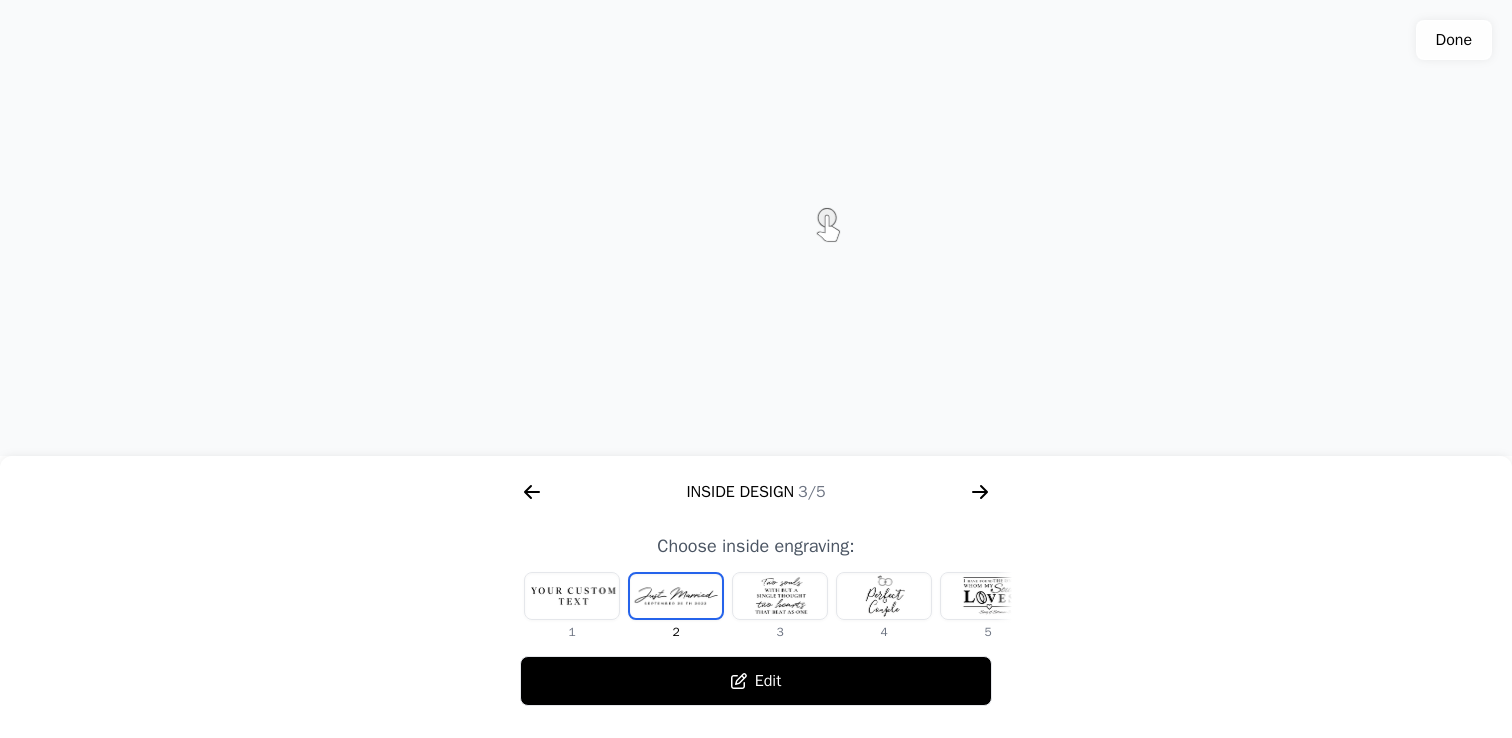 click at bounding box center [572, 596] 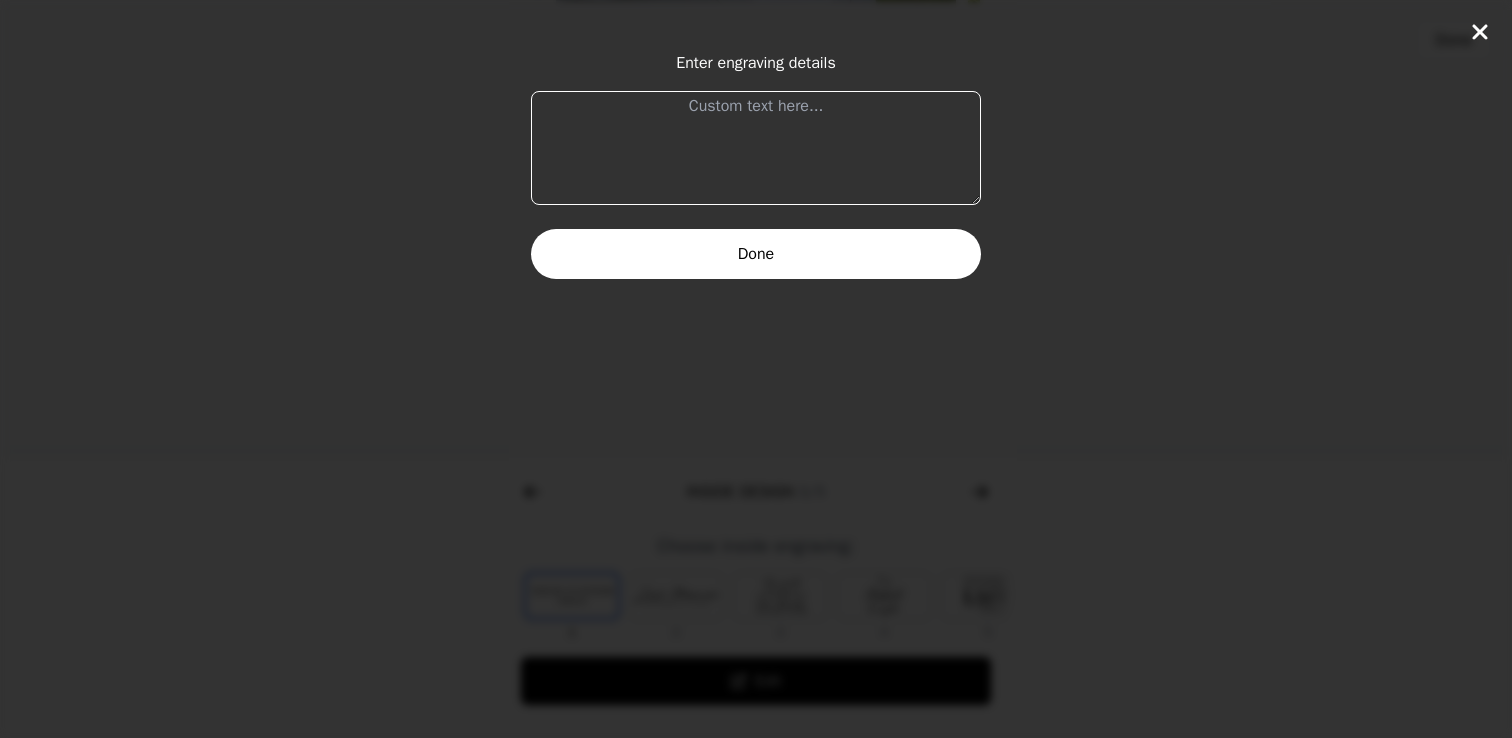 click at bounding box center (756, 148) 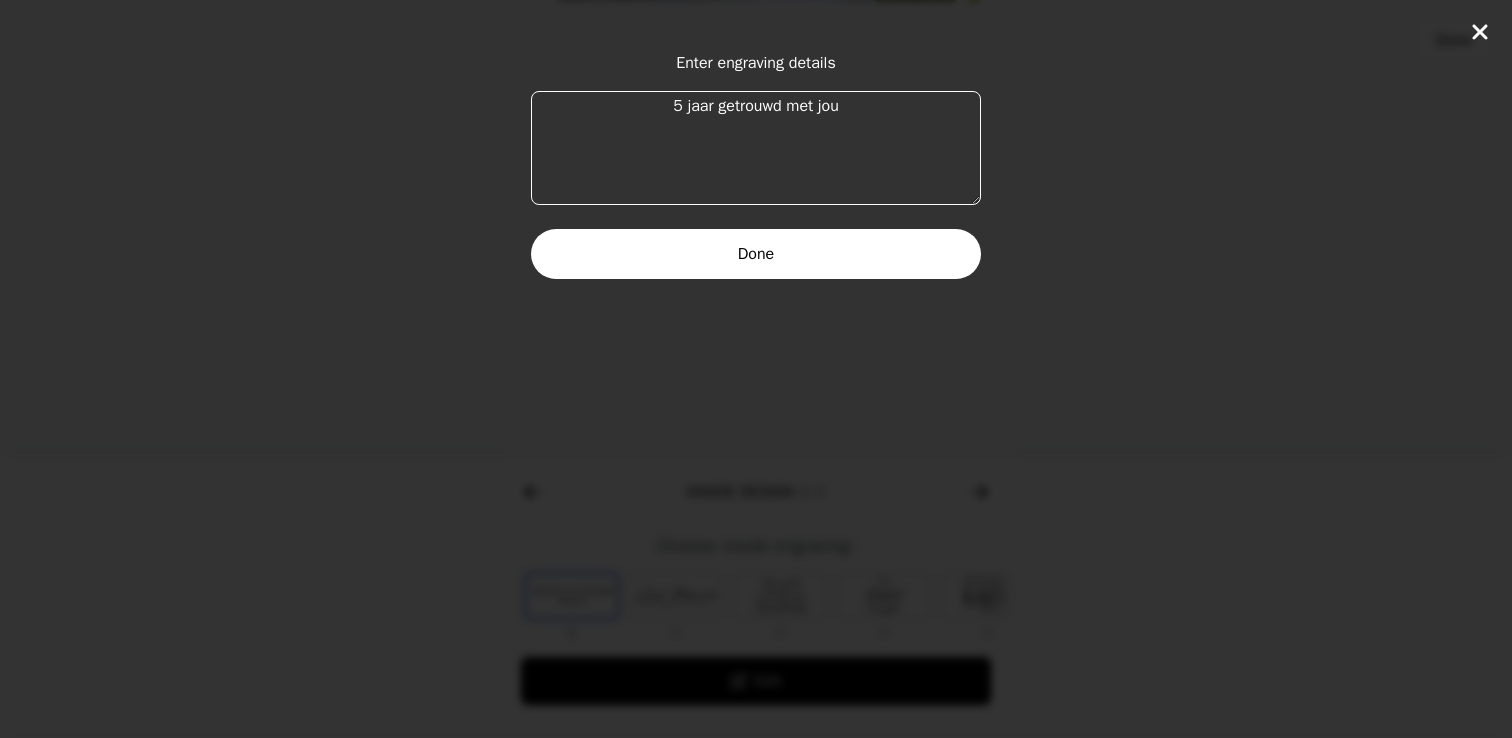 type on "5 jaar getrouwd met jou" 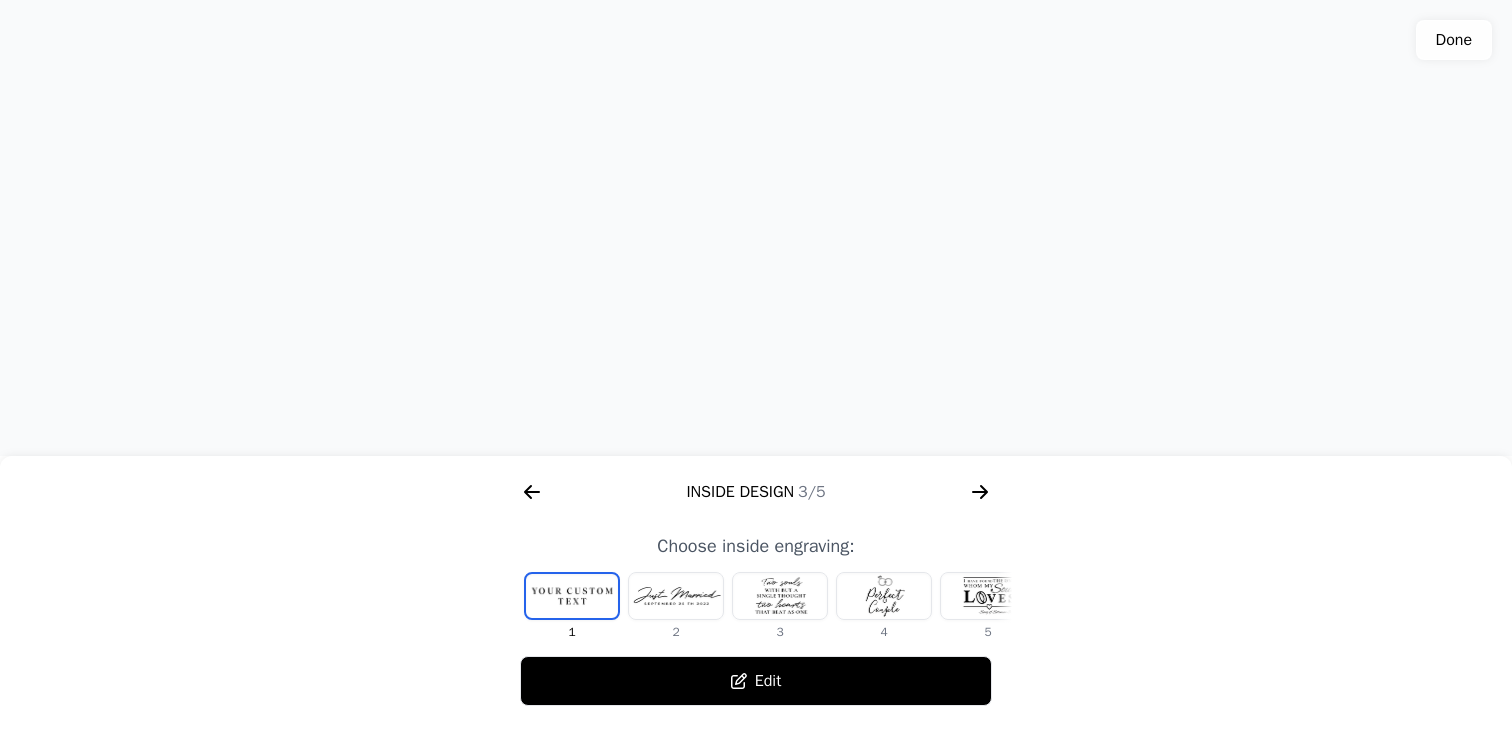 click at bounding box center (676, 596) 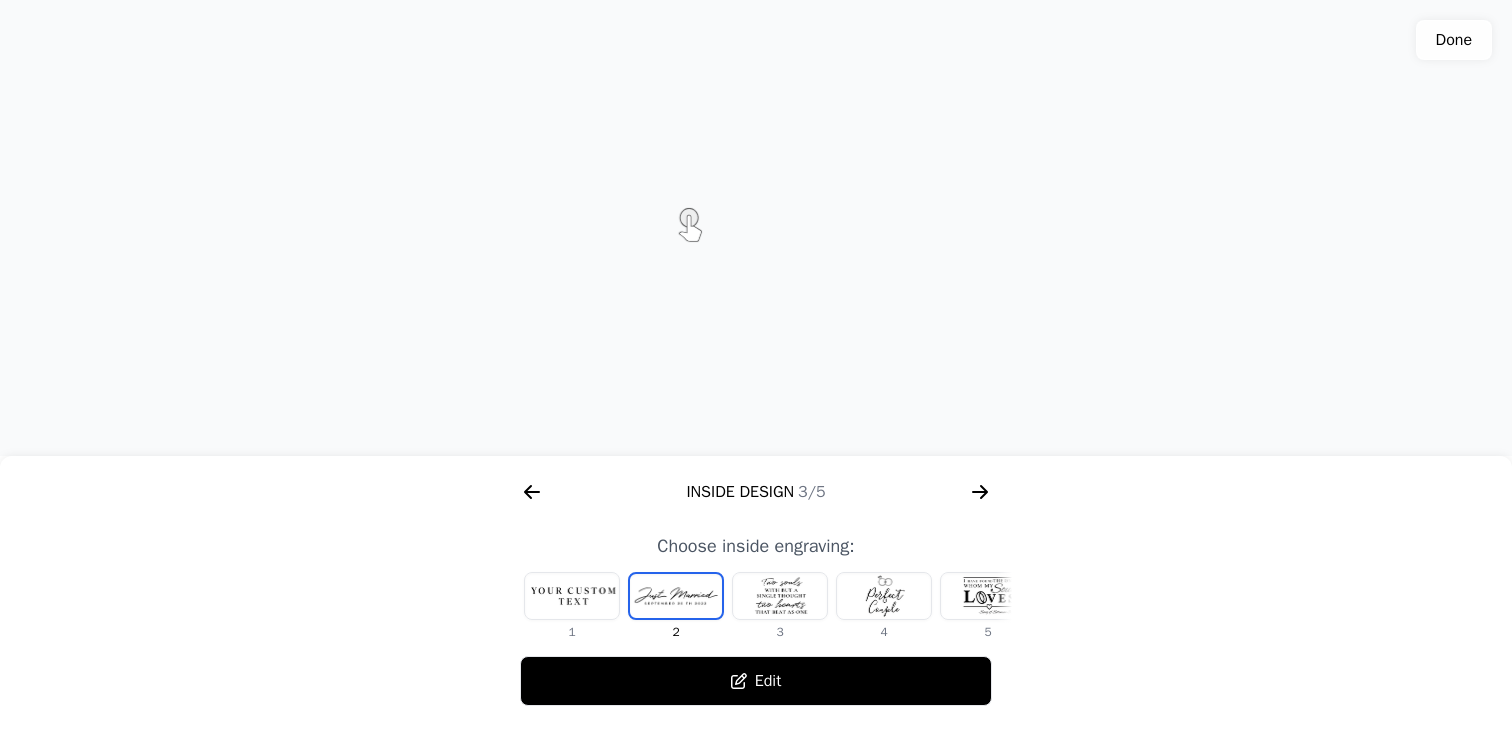 click at bounding box center [572, 596] 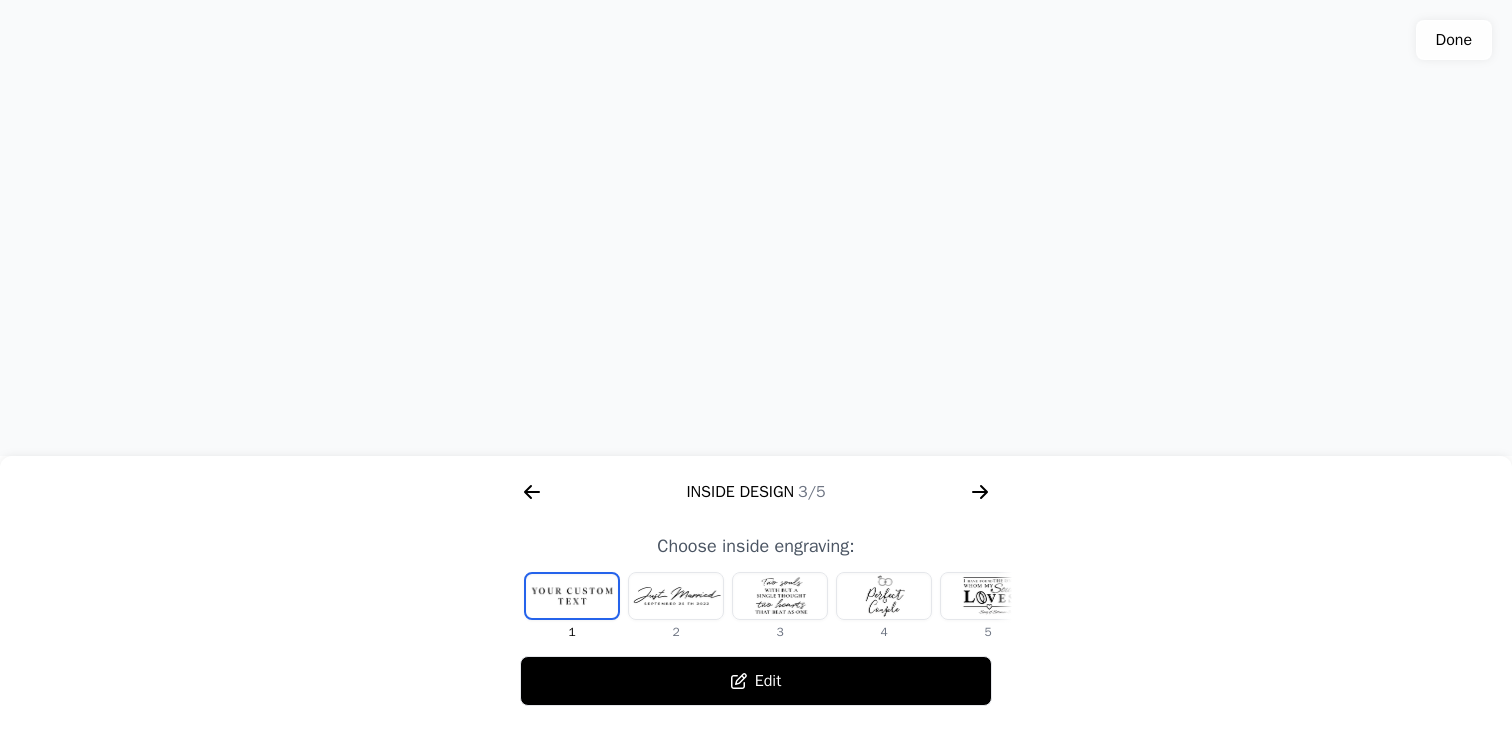 click on "Edit" at bounding box center (756, 681) 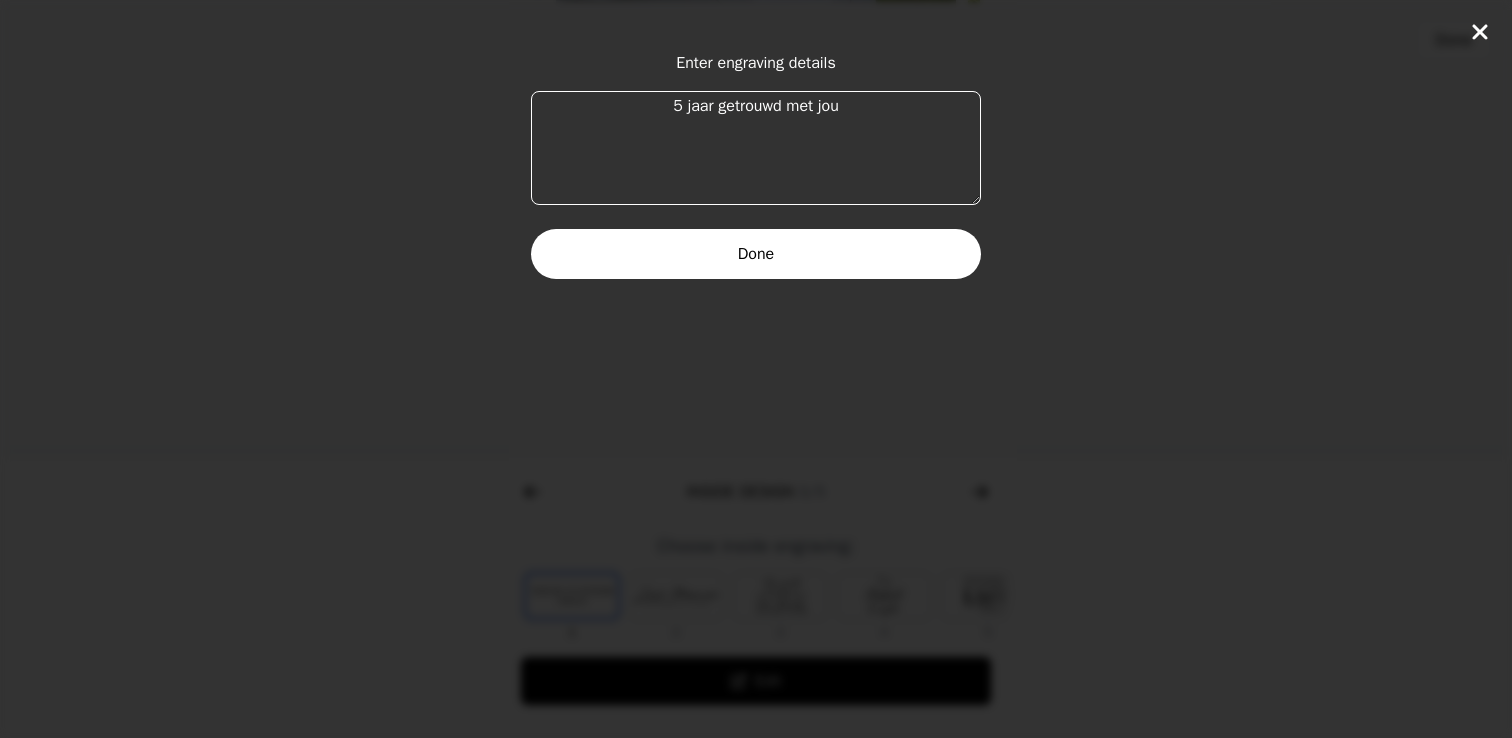 click on "5 jaar getrouwd met jou" at bounding box center [756, 148] 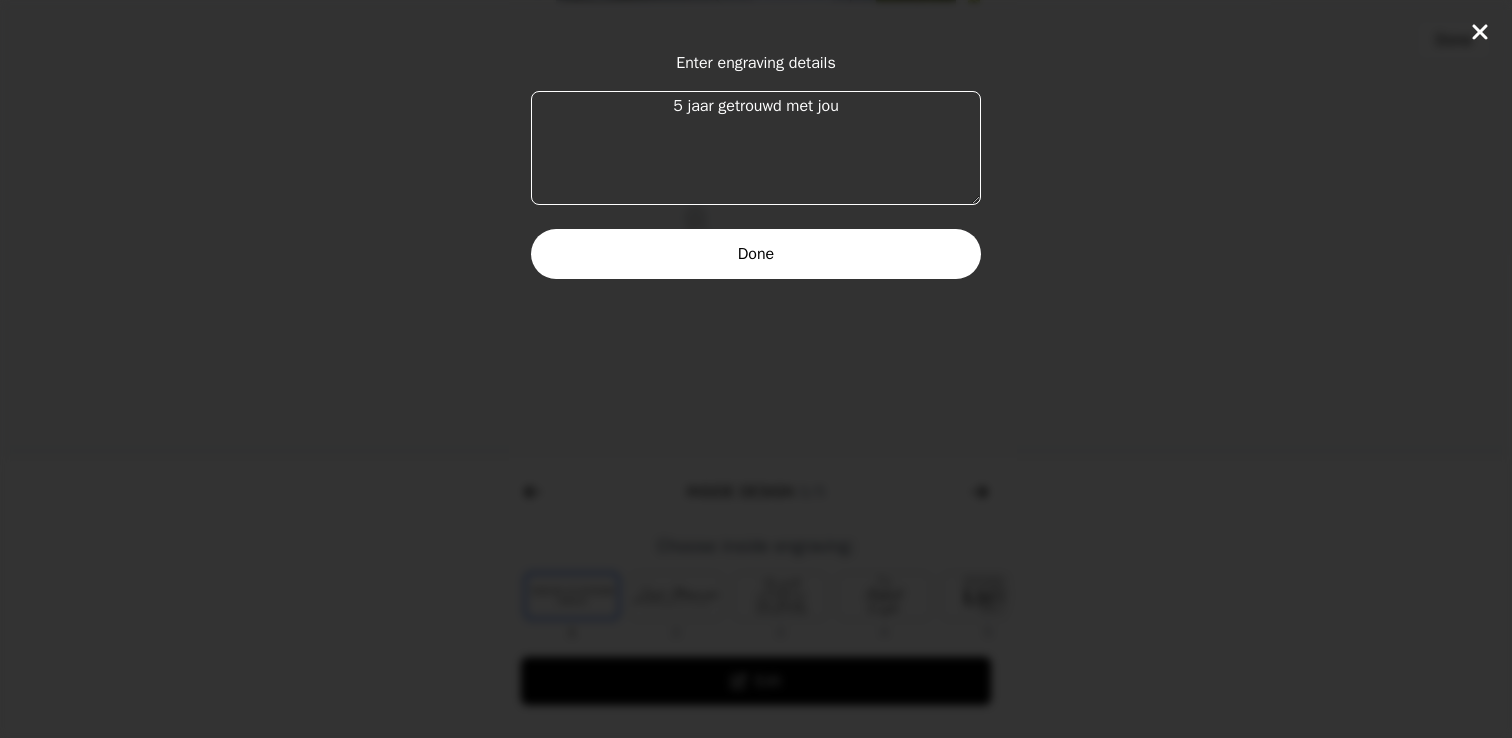 click on "5 jaar getrouwd met jou" at bounding box center [756, 148] 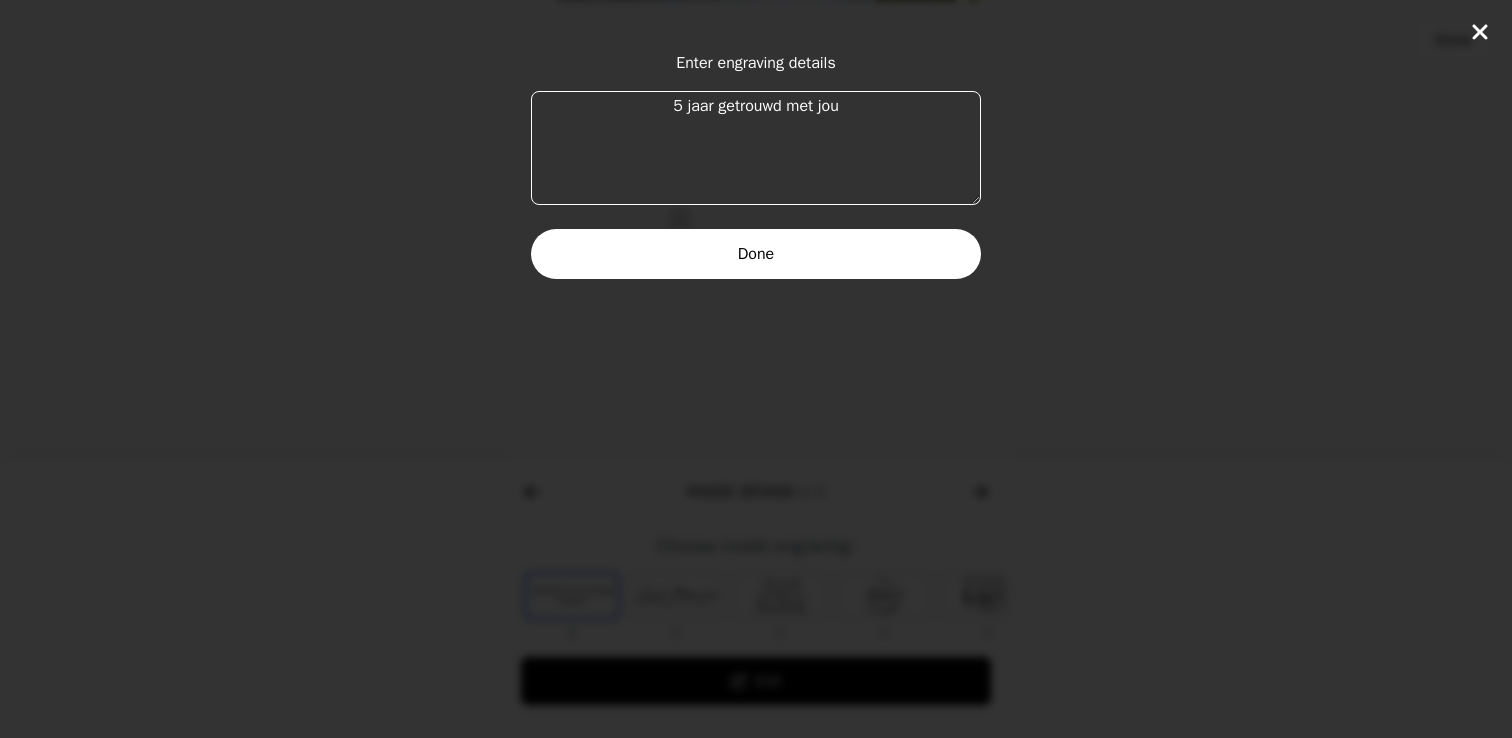click on "5 jaar getrouwd met jou" at bounding box center [756, 148] 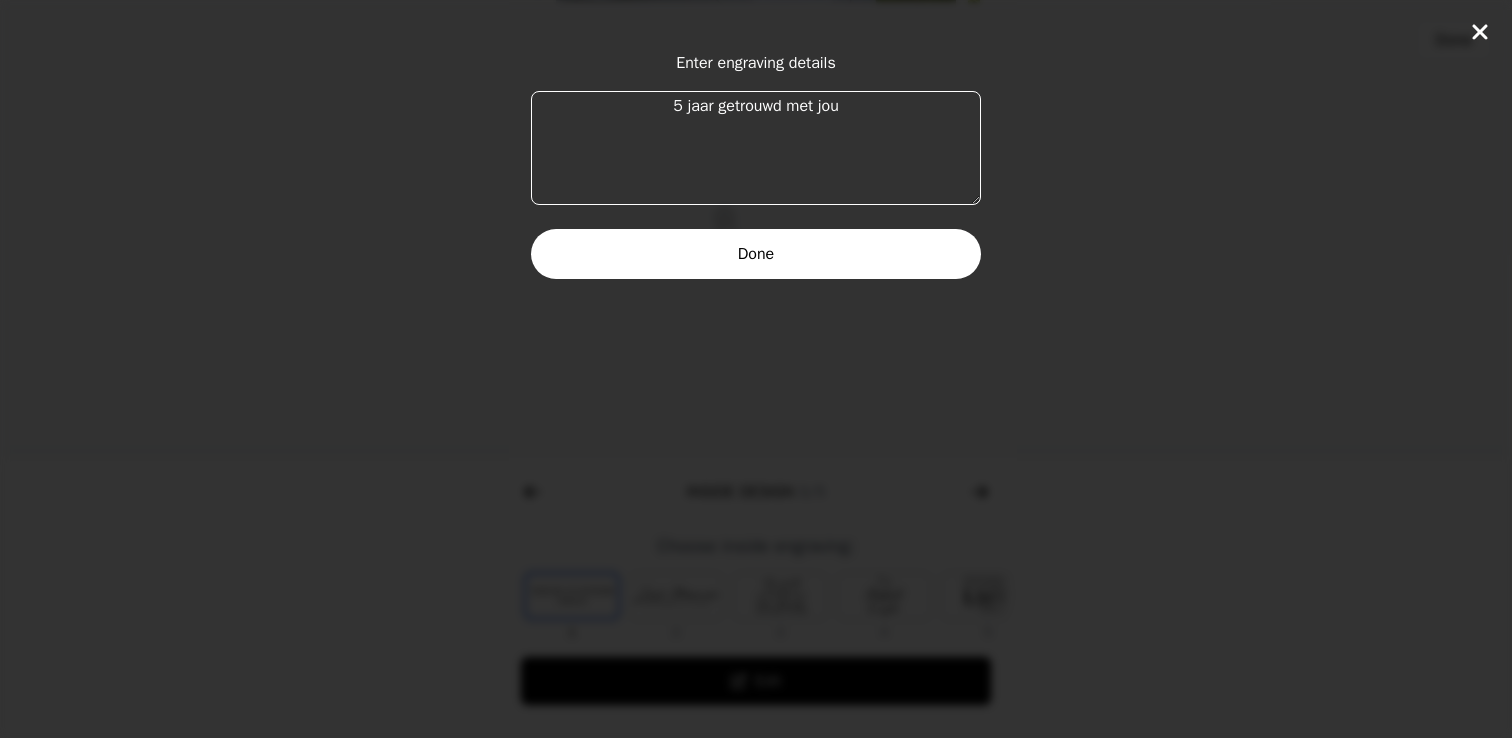 type on "jaar getrouwd met jou" 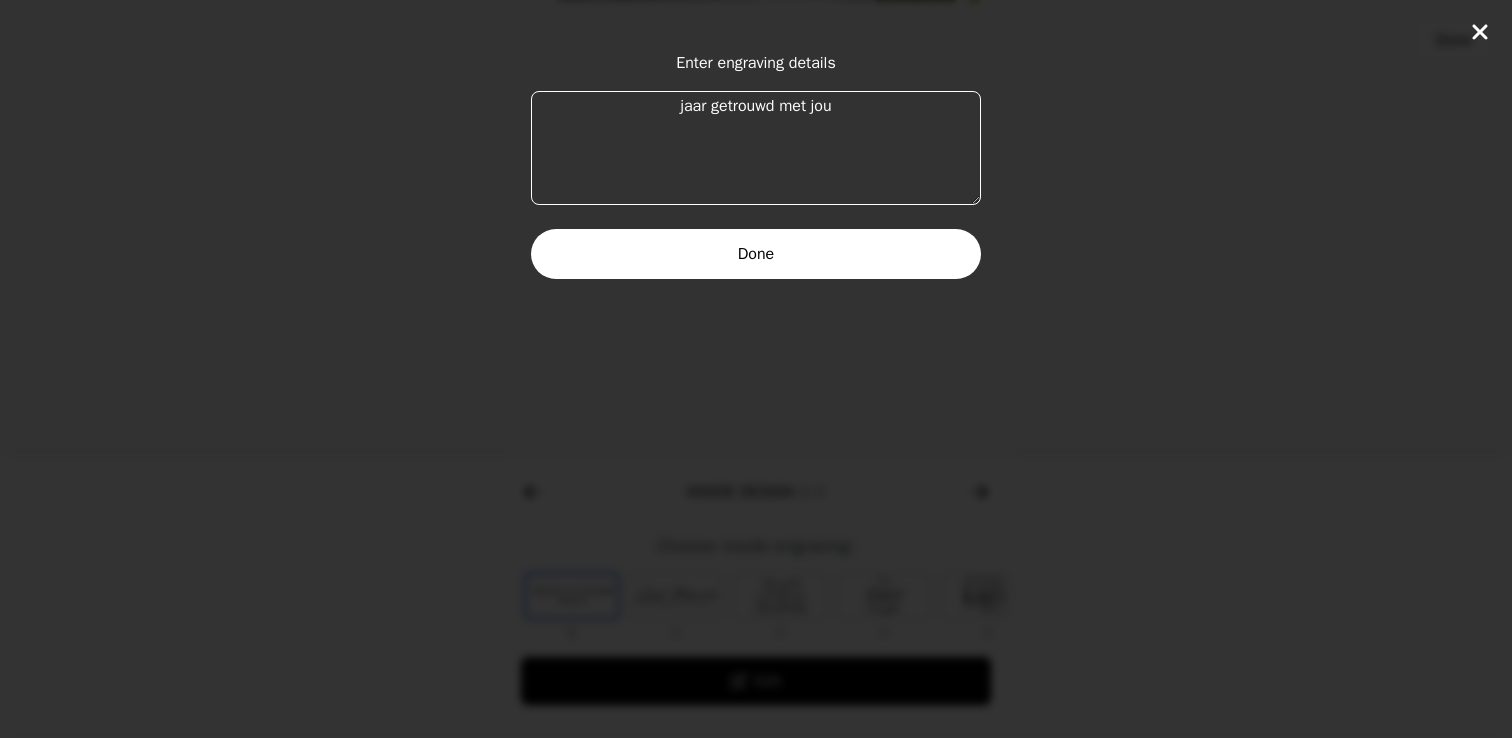 drag, startPoint x: 860, startPoint y: 109, endPoint x: 579, endPoint y: 78, distance: 282.7048 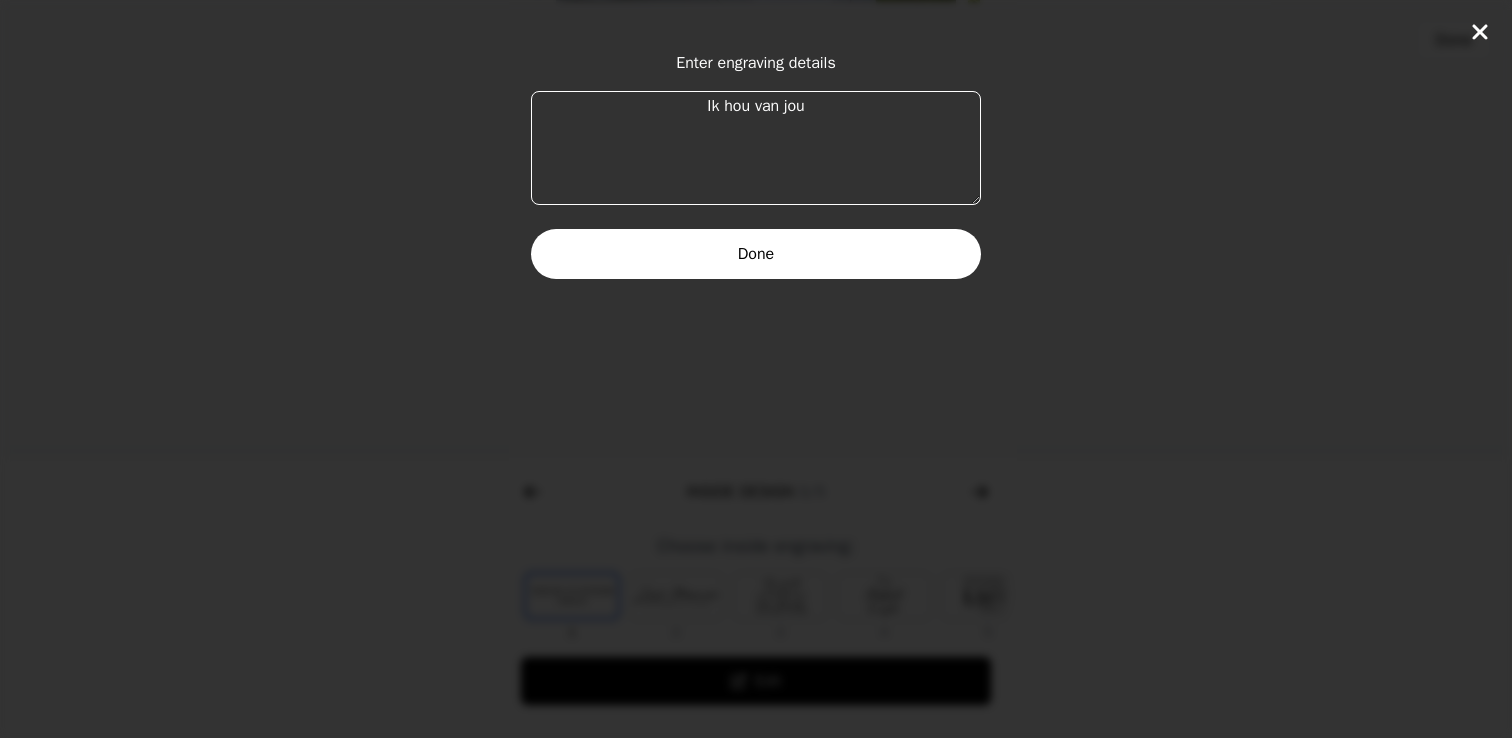 type on "Ik hou van jou" 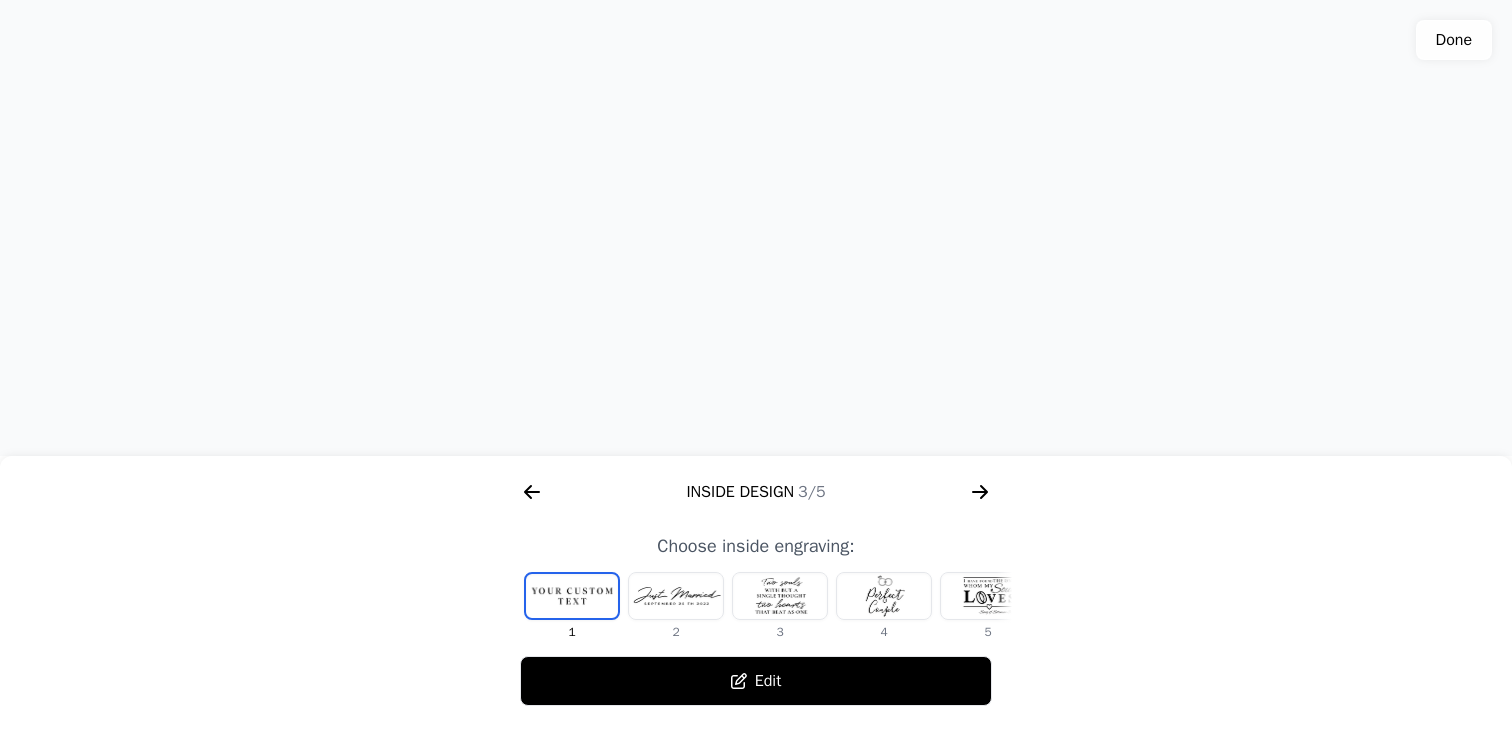 click 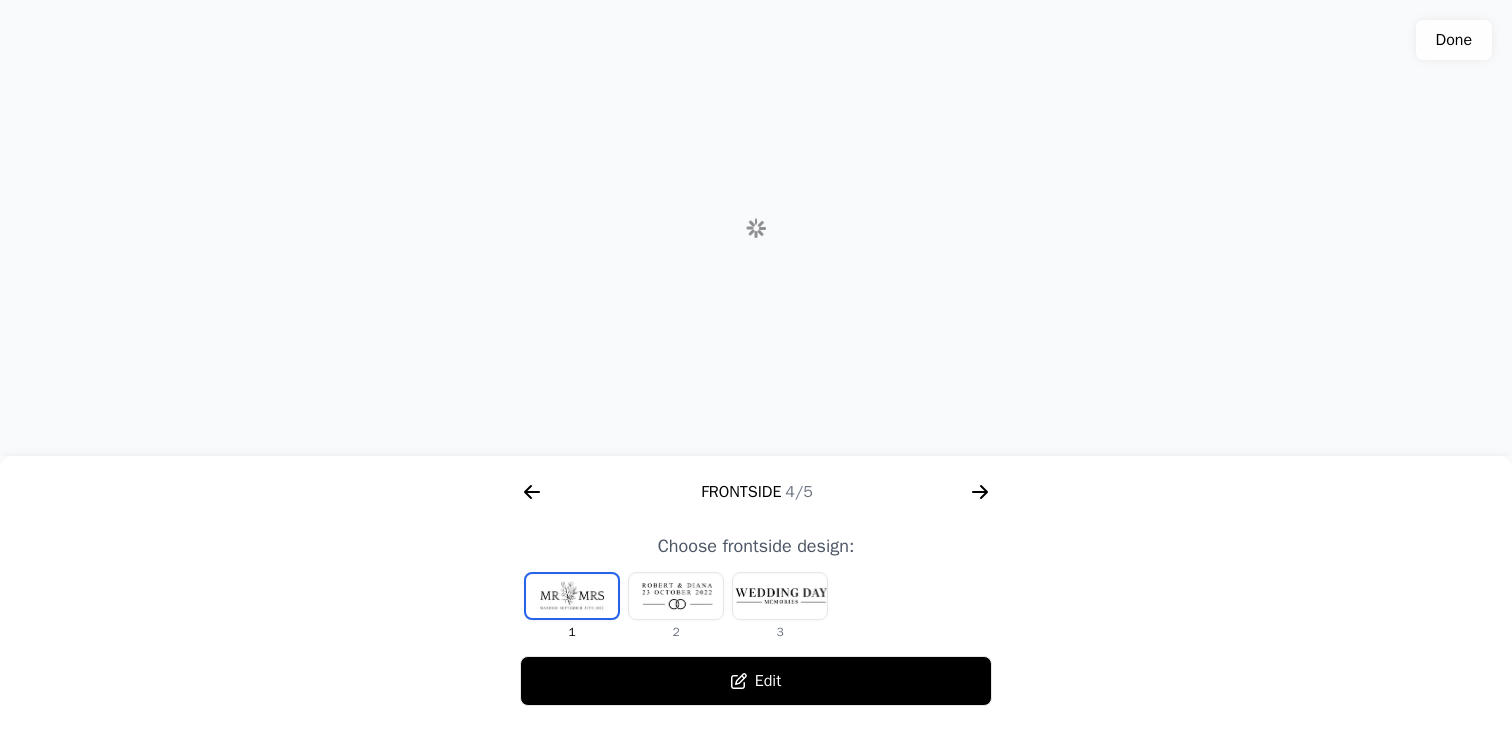 scroll, scrollTop: 0, scrollLeft: 1792, axis: horizontal 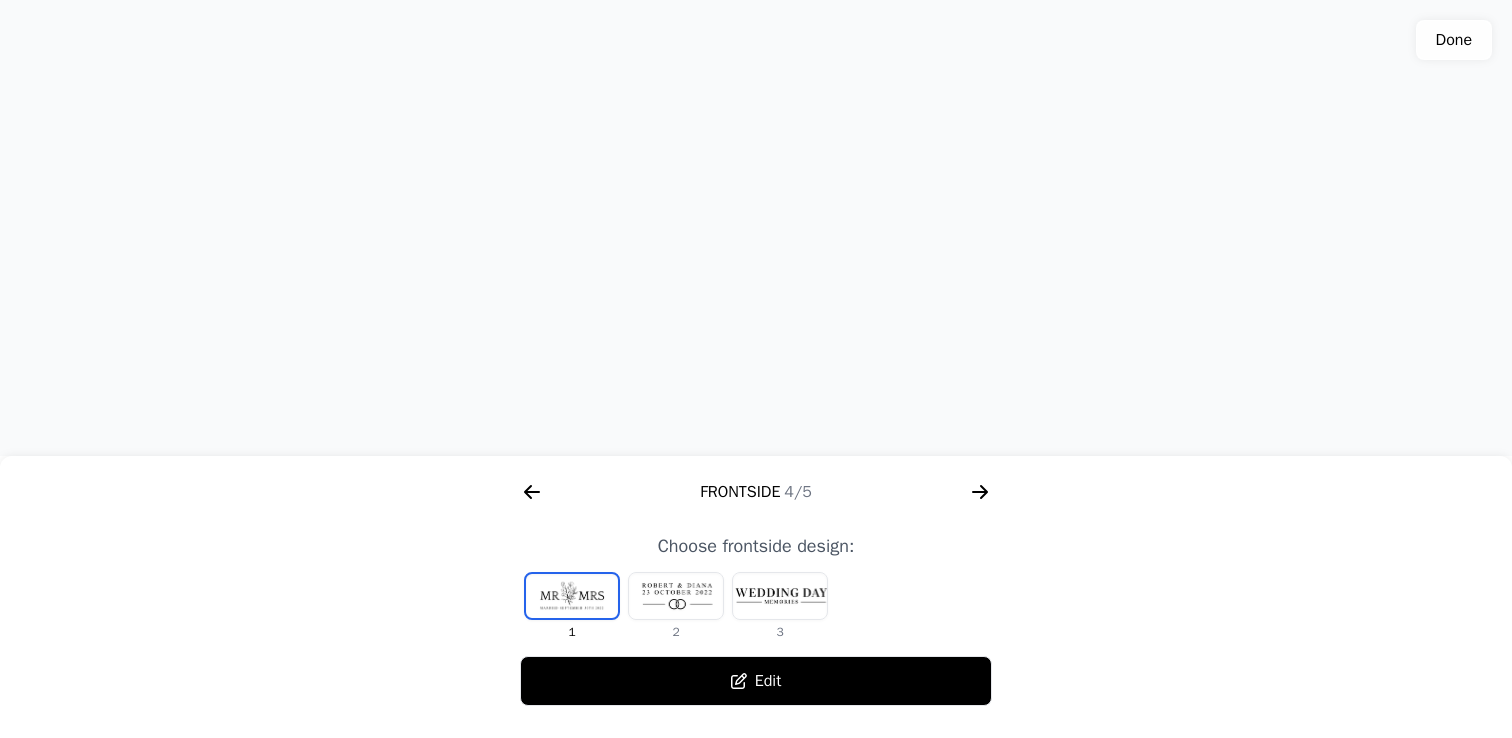 click at bounding box center (780, 596) 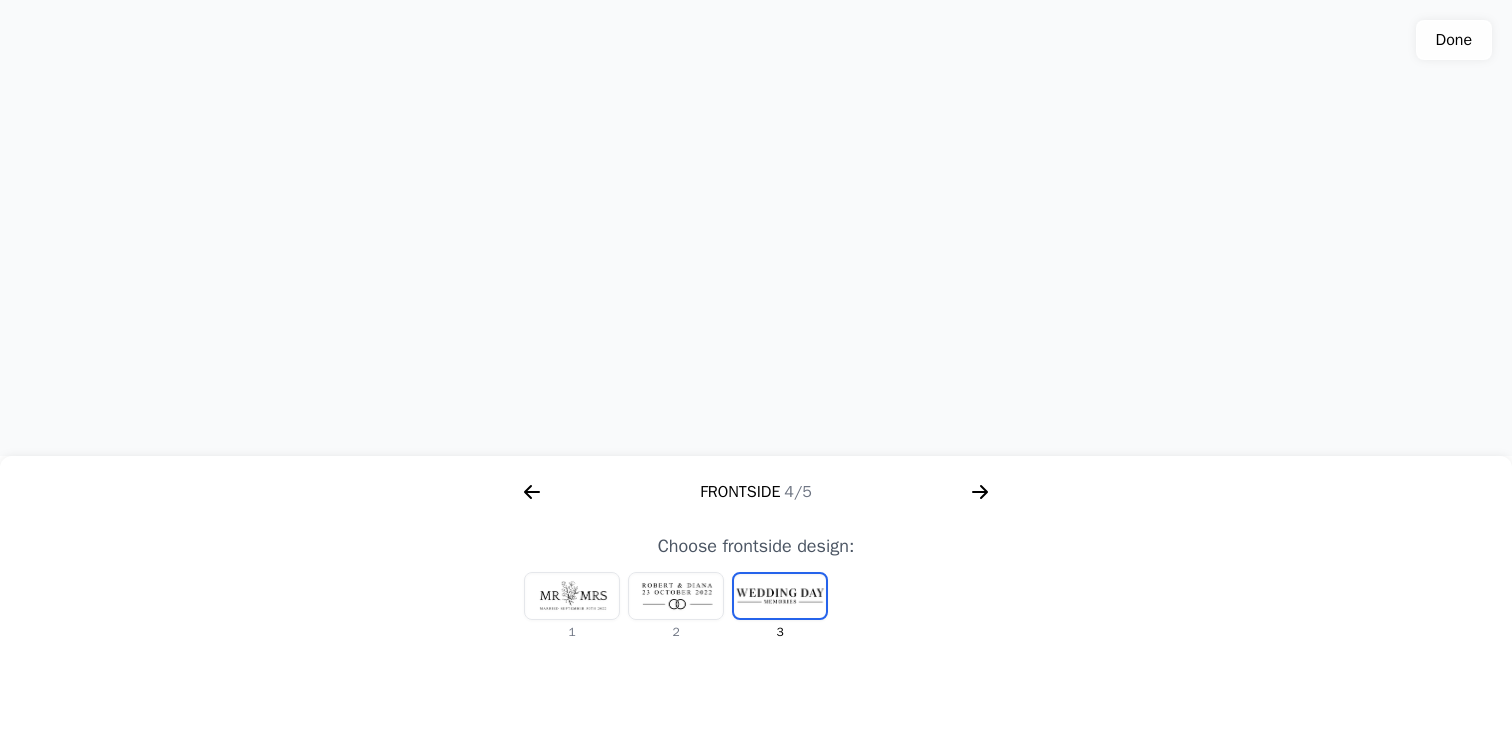 click at bounding box center [676, 596] 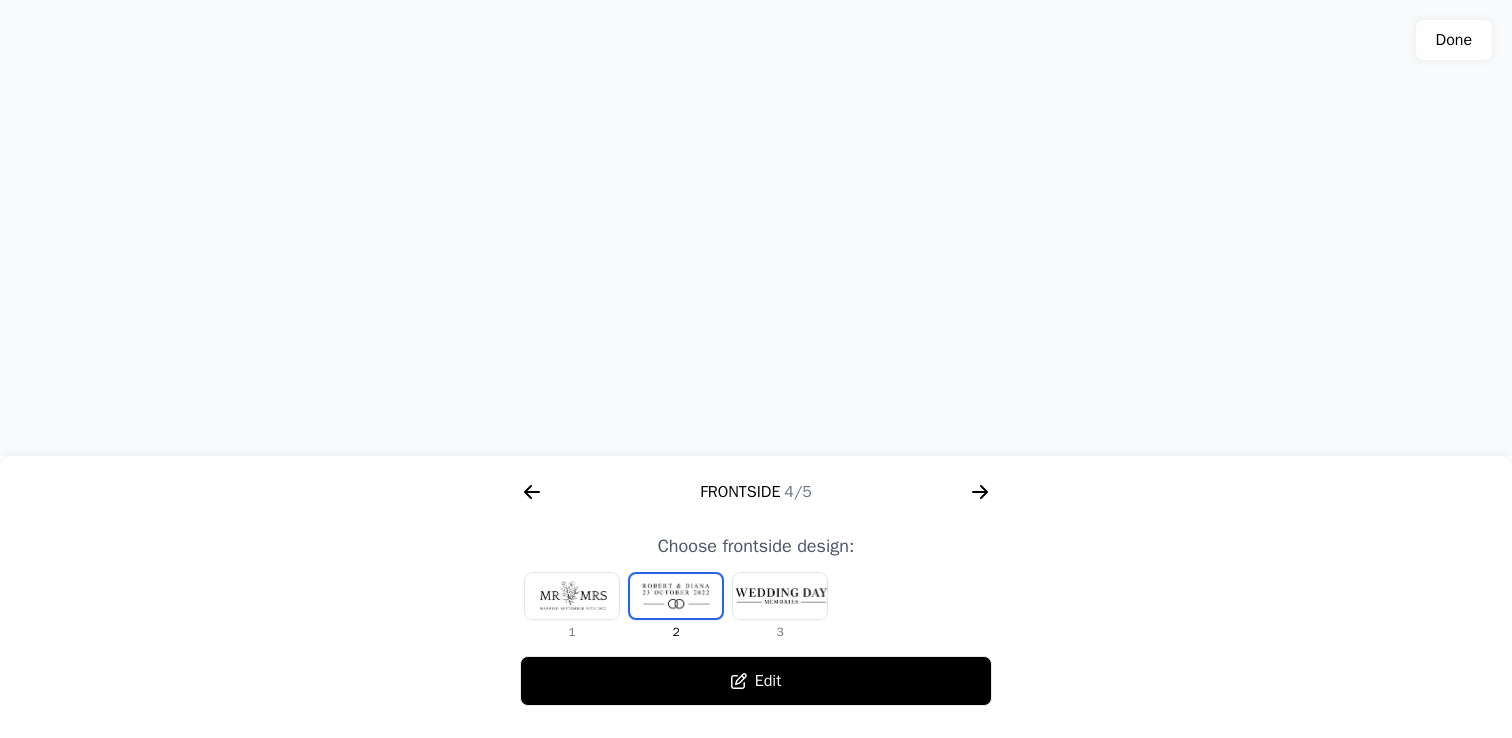 click on "Edit" at bounding box center (756, 681) 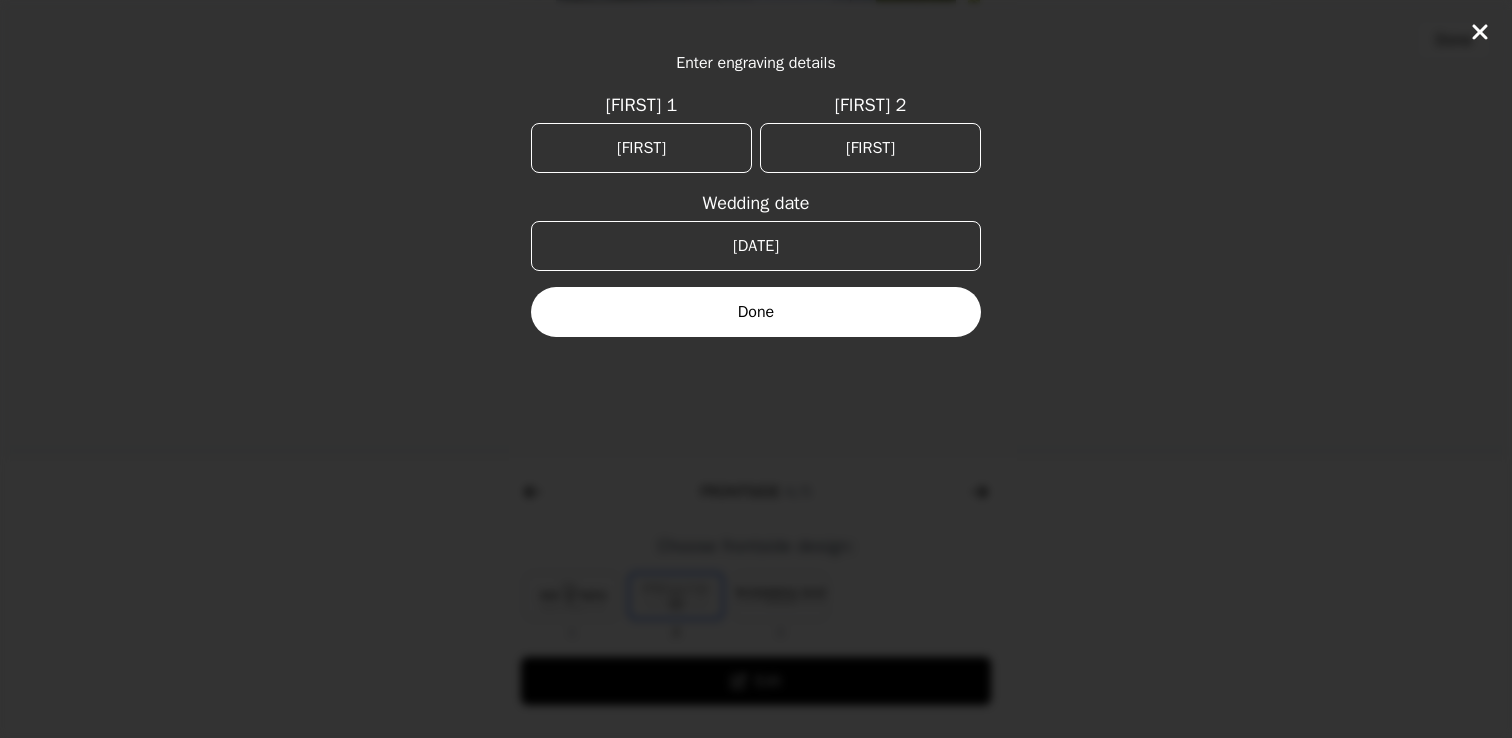 click on "[FIRST]" at bounding box center [641, 148] 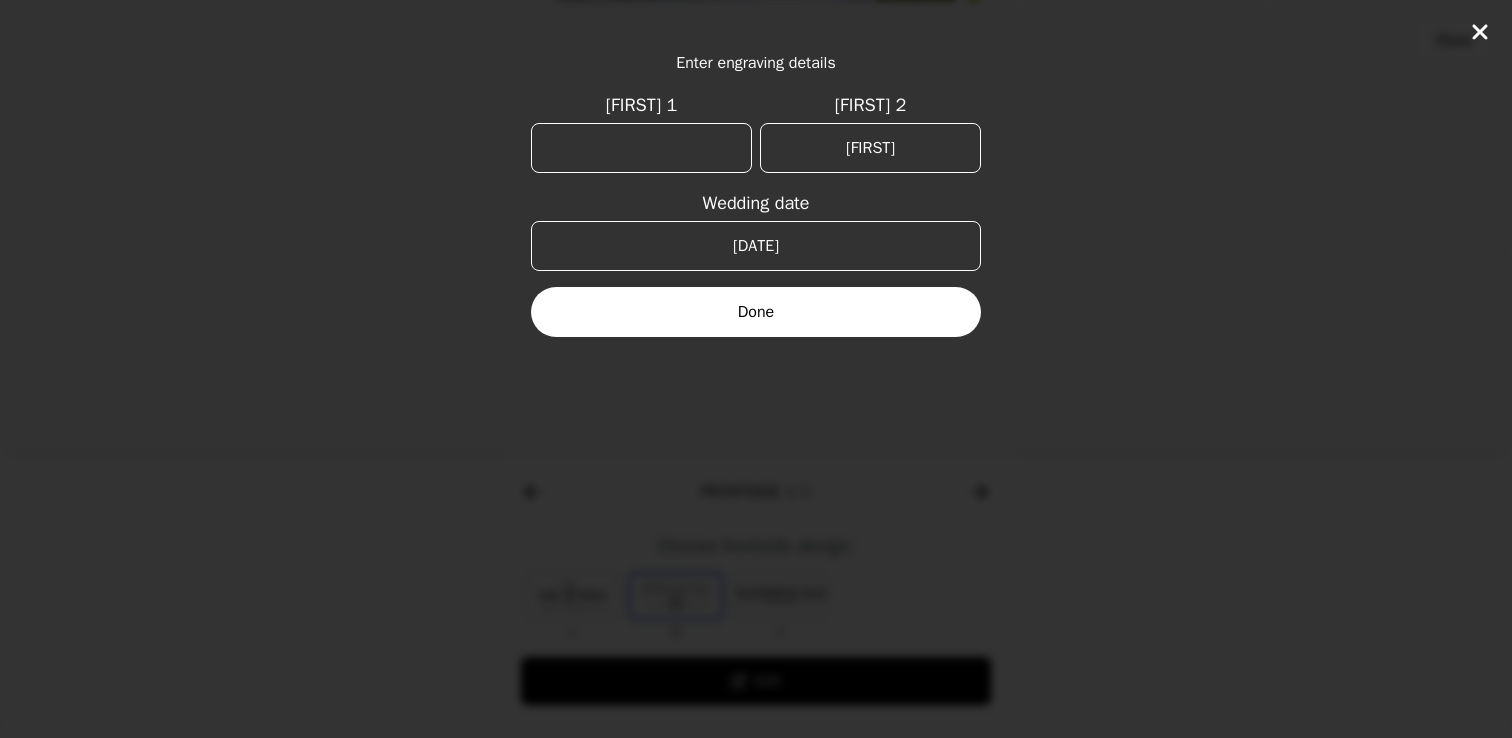 type 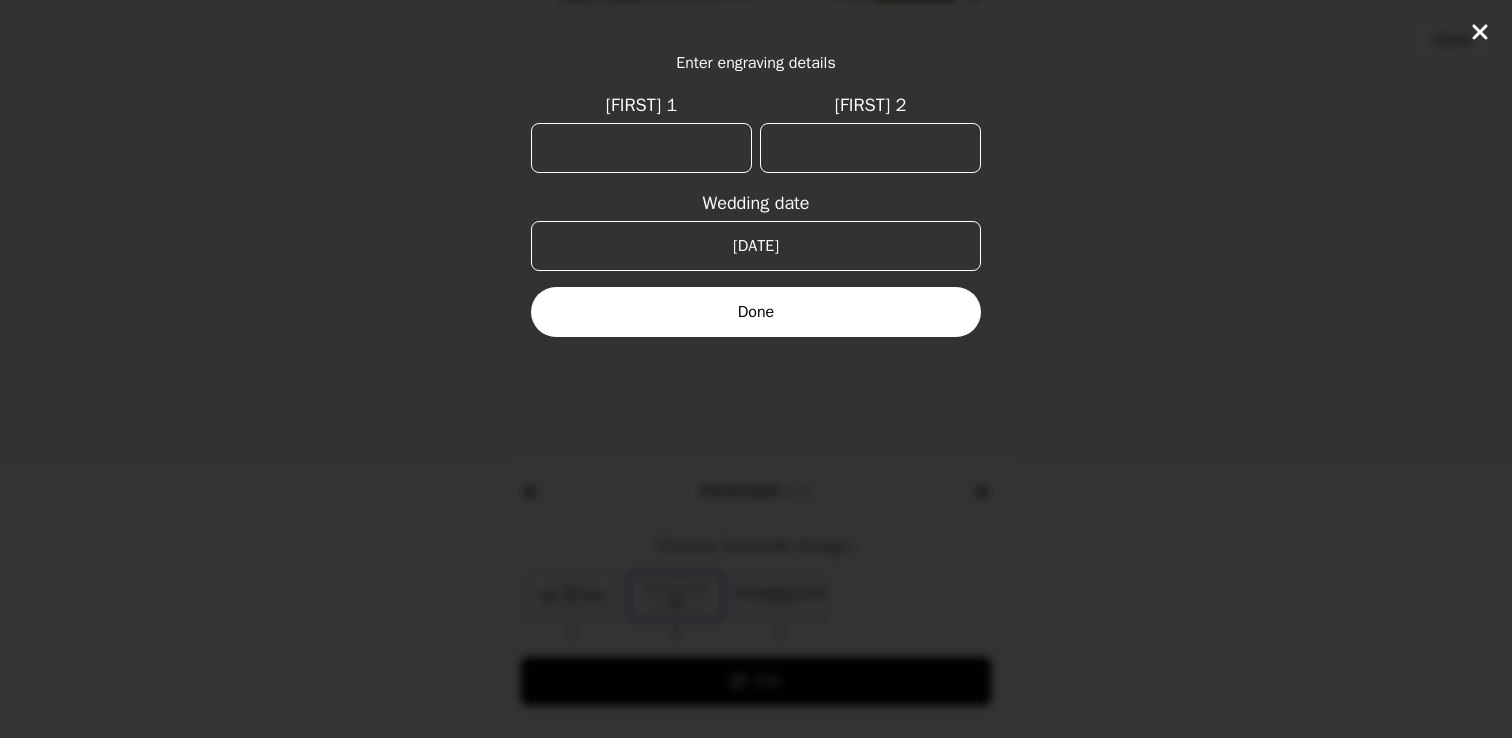 type 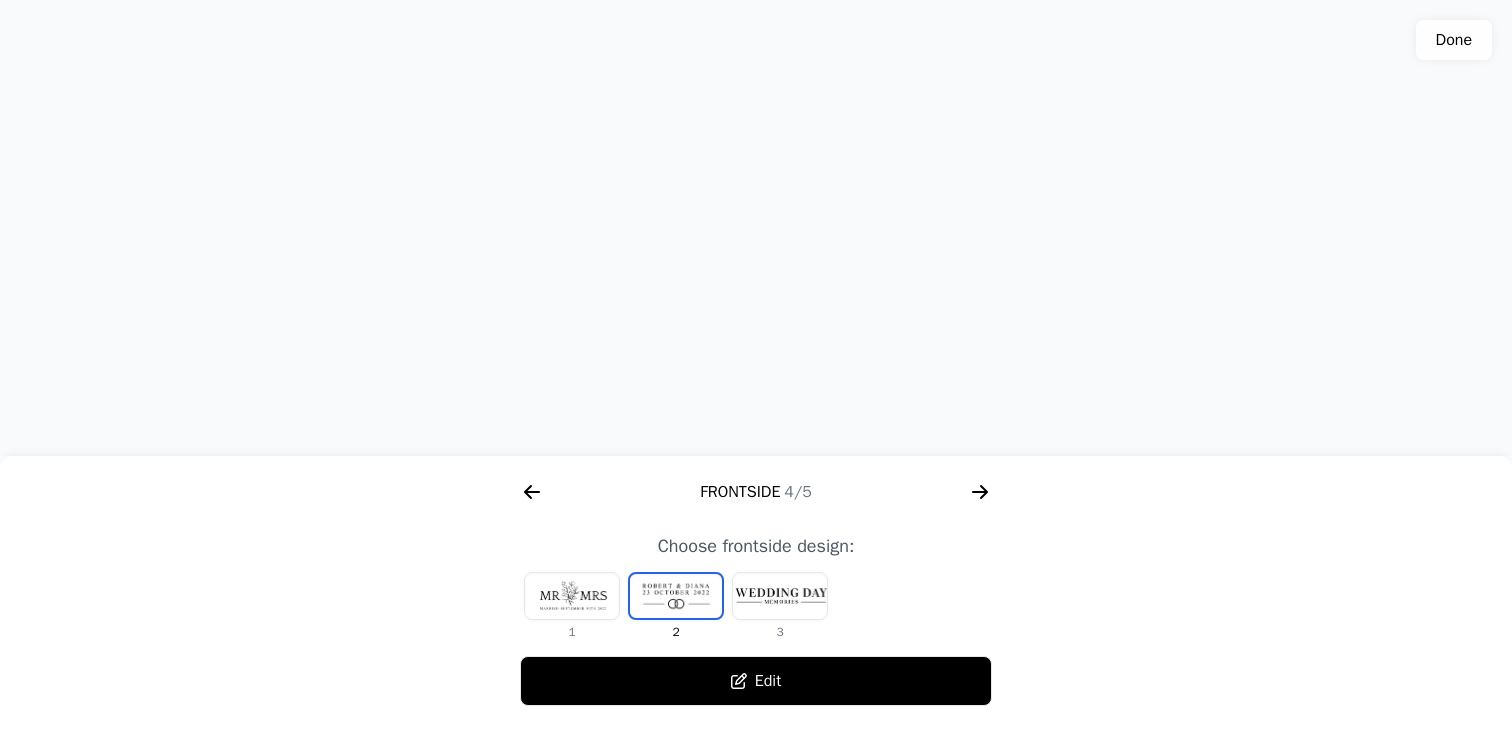 click at bounding box center (780, 596) 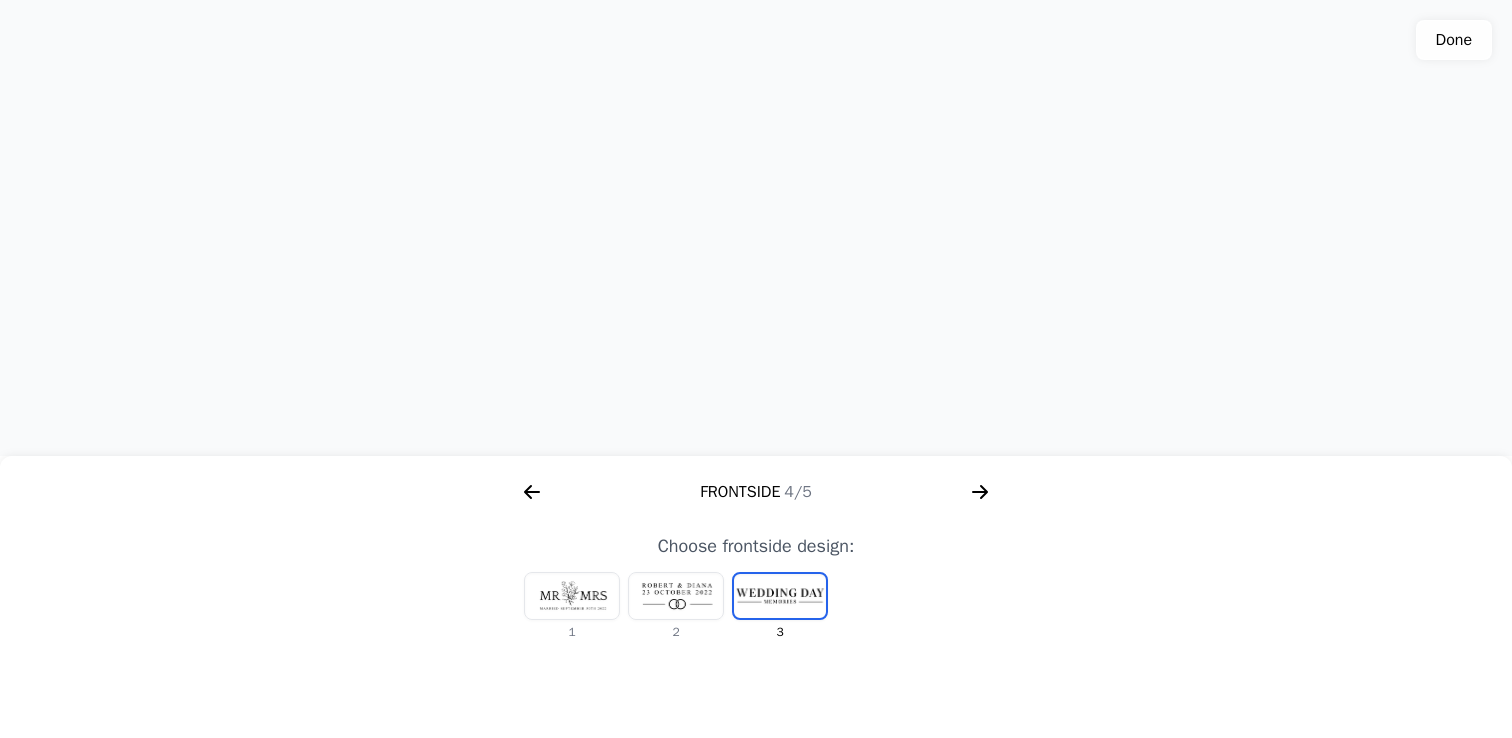 click at bounding box center [572, 596] 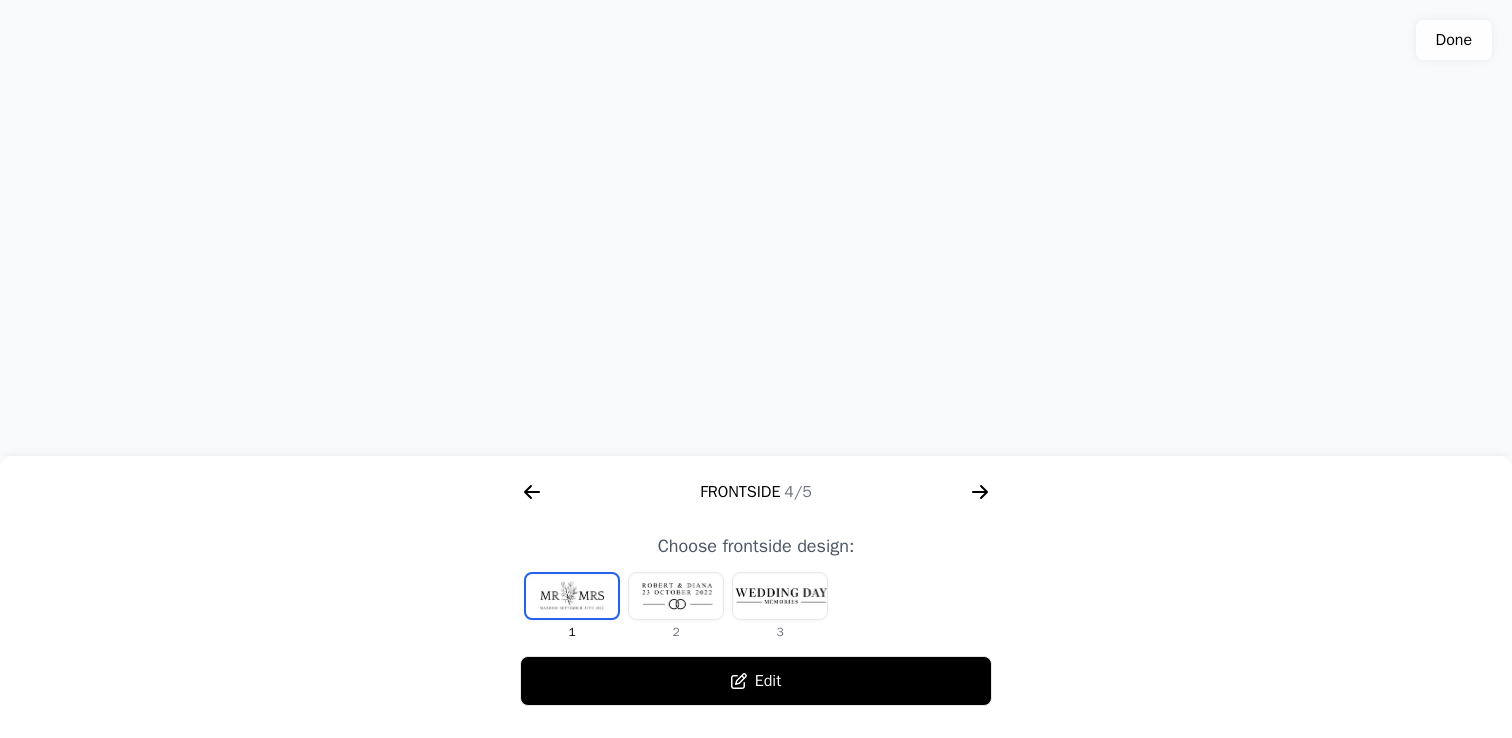 click at bounding box center [676, 596] 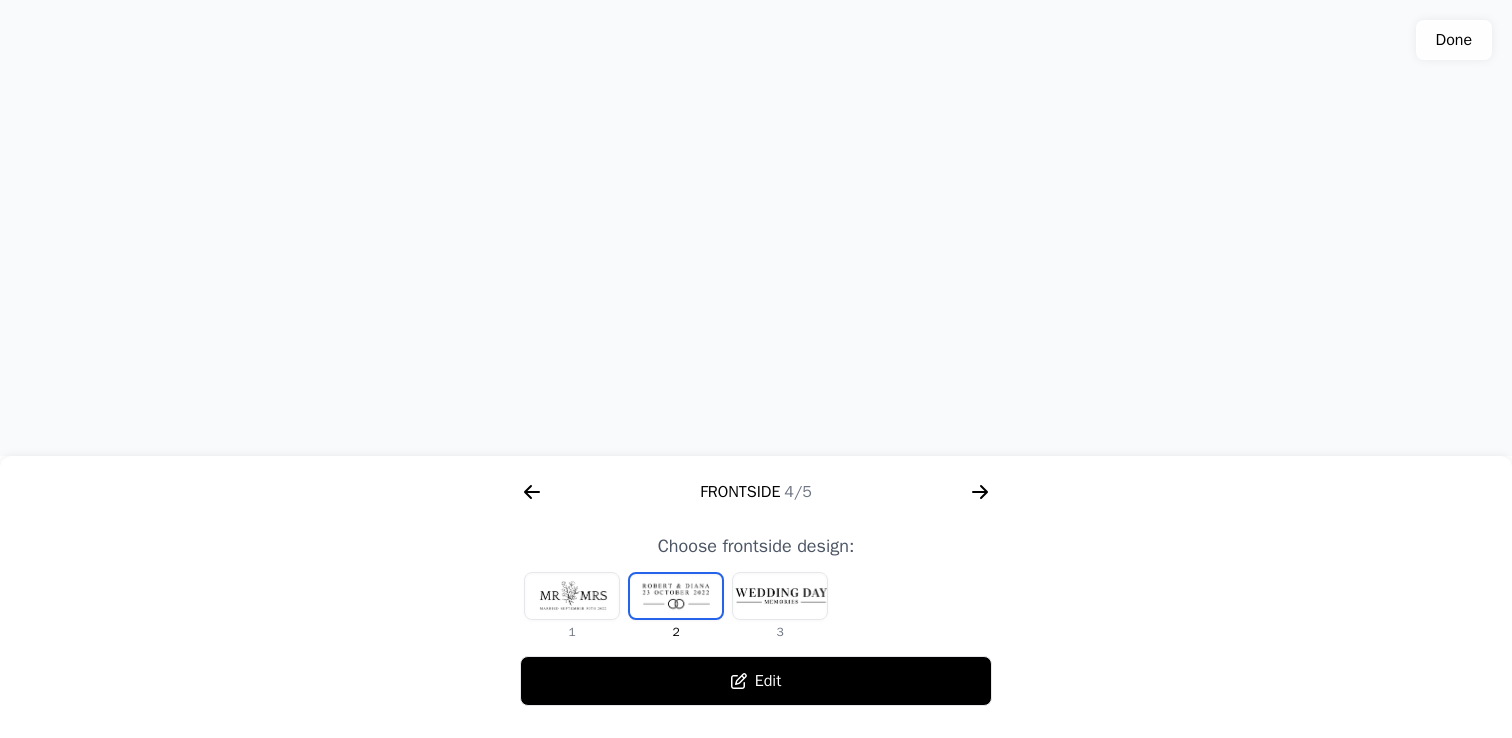 click at bounding box center [780, 596] 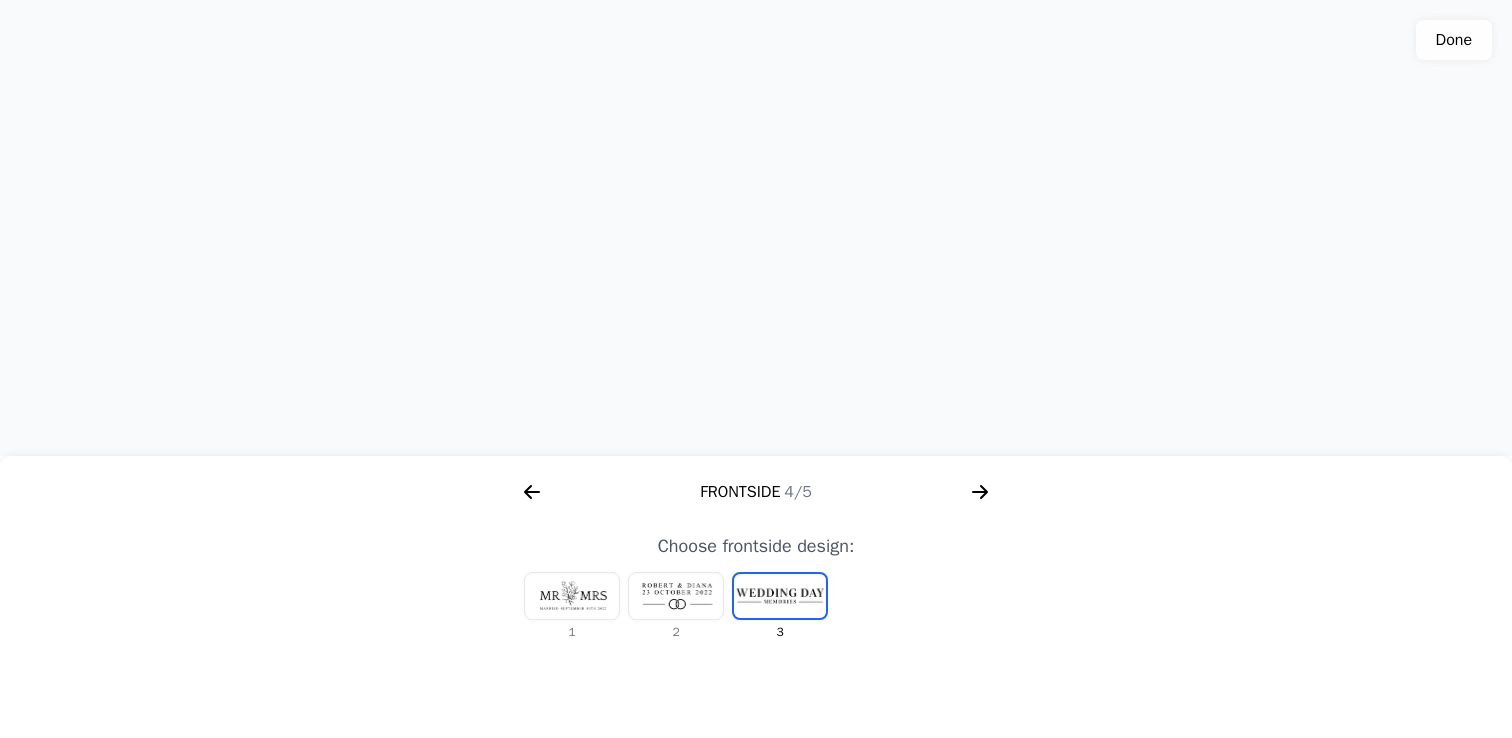 click at bounding box center [676, 596] 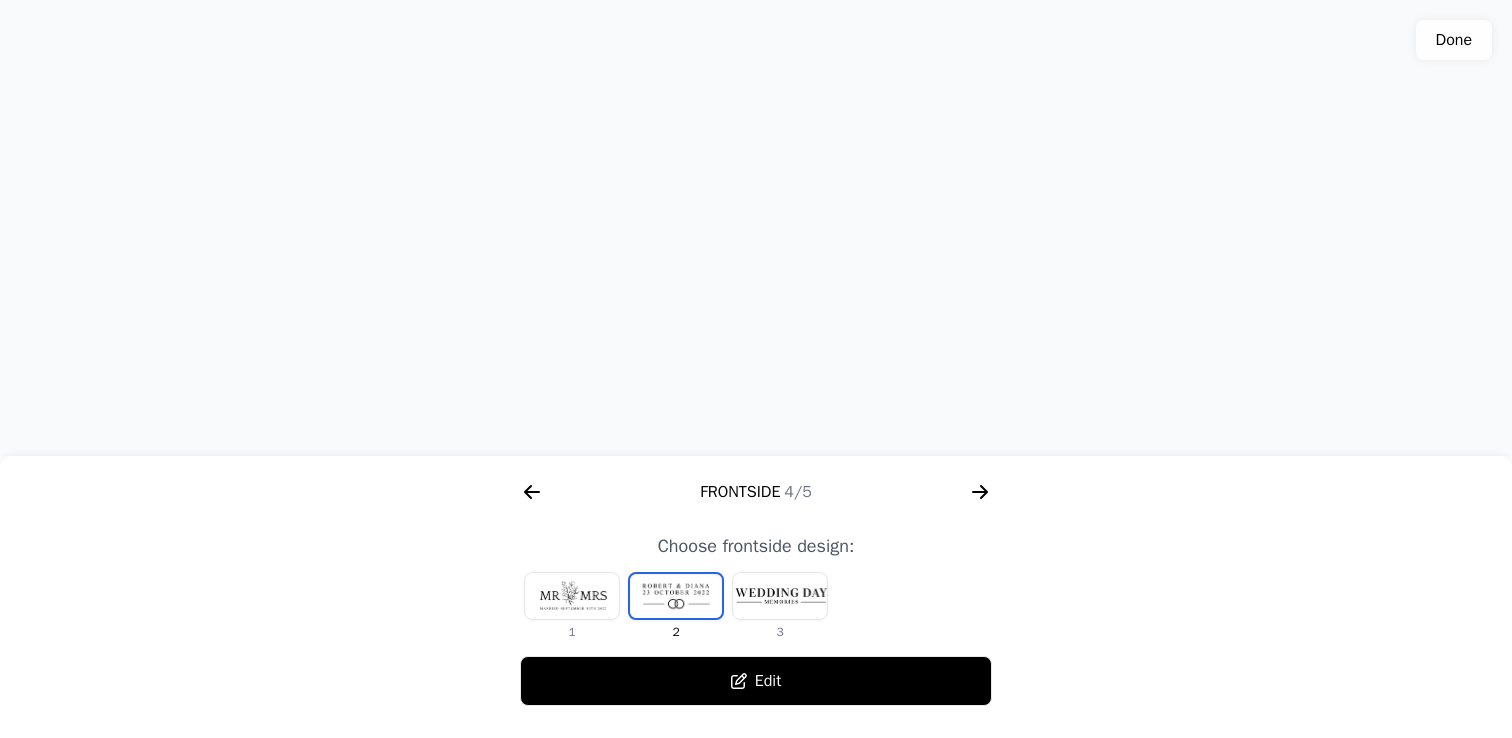 click on "Done" 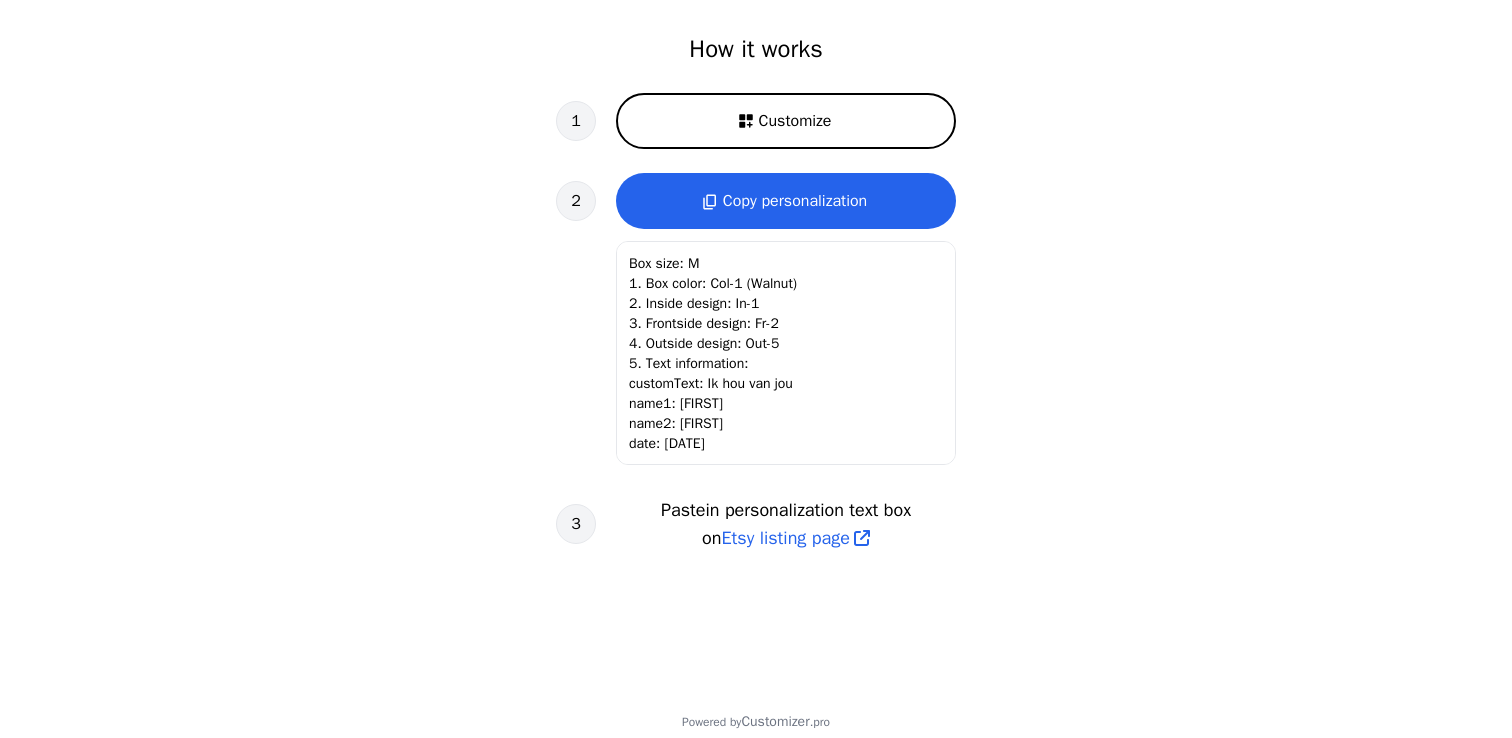 scroll, scrollTop: 700, scrollLeft: 0, axis: vertical 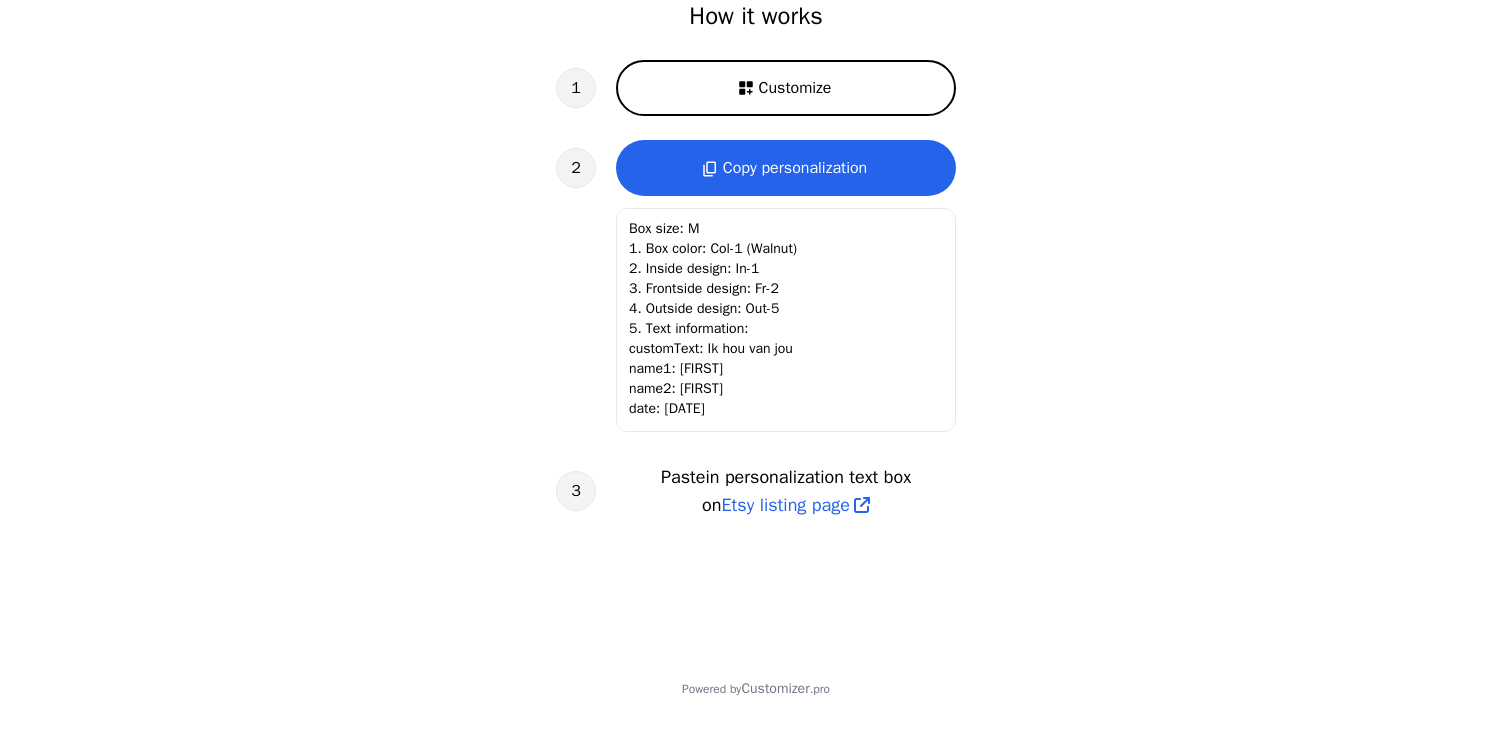 drag, startPoint x: 801, startPoint y: 415, endPoint x: 802, endPoint y: 445, distance: 30.016663 